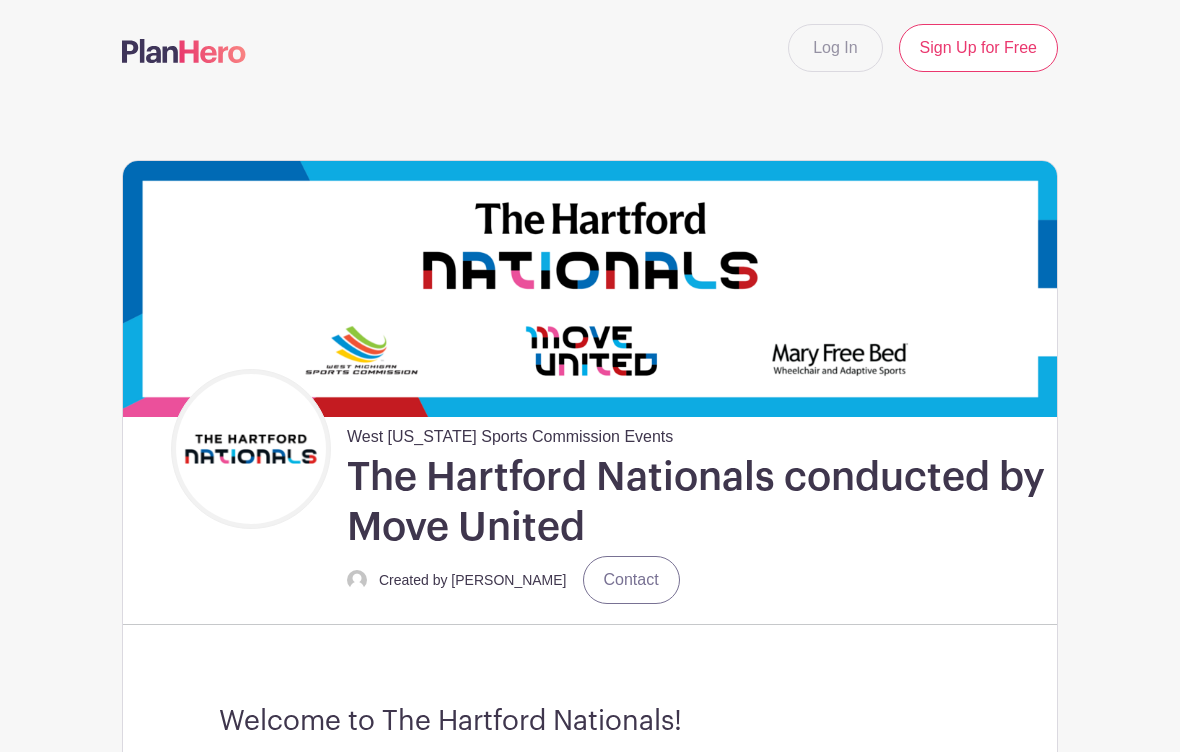 scroll, scrollTop: 0, scrollLeft: 0, axis: both 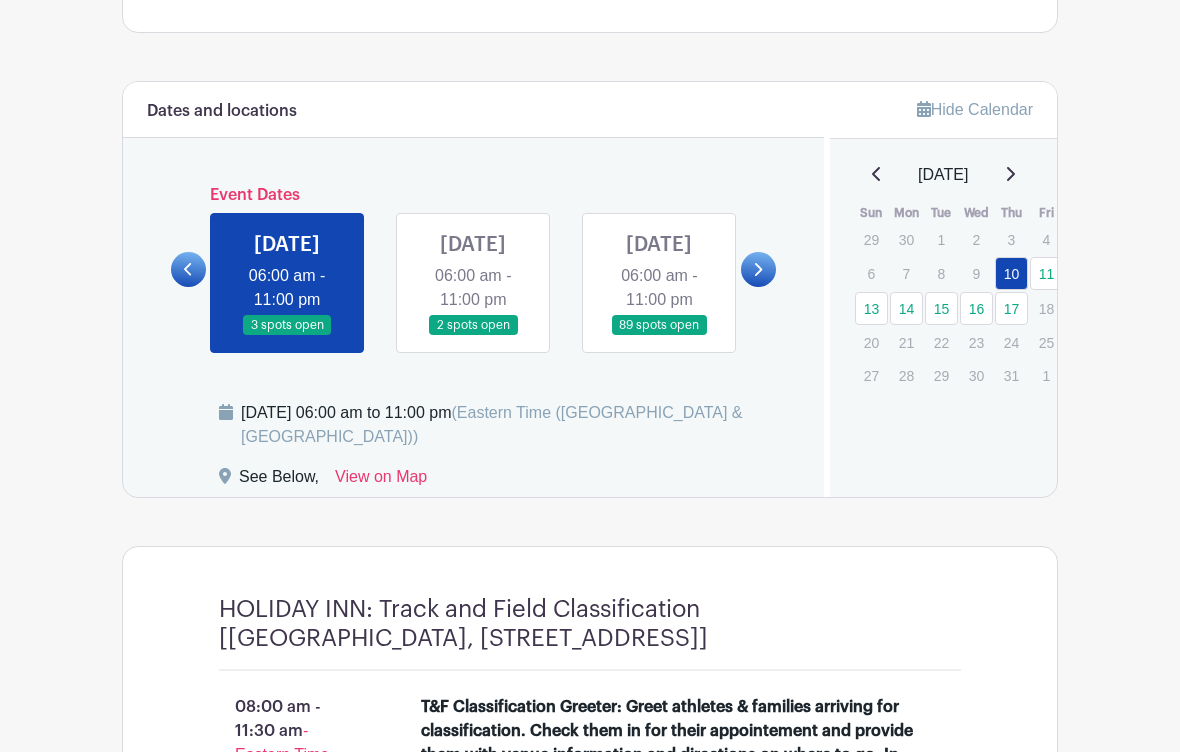 click at bounding box center [758, 269] 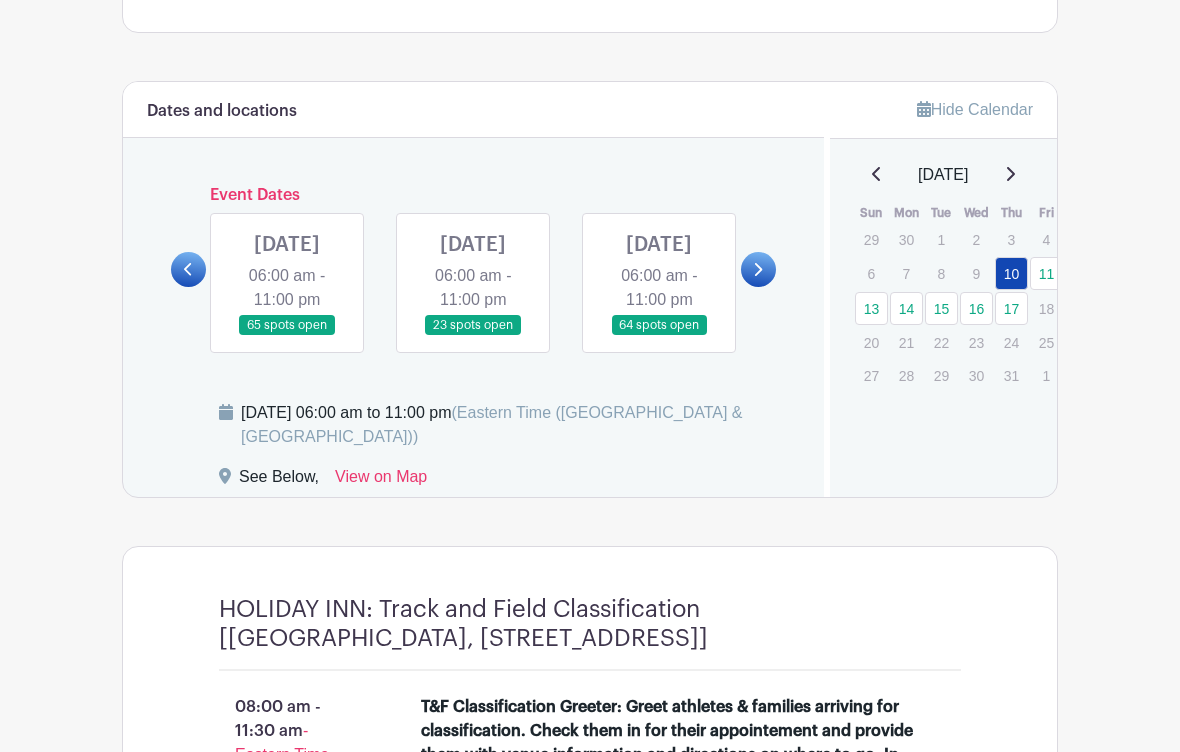 click 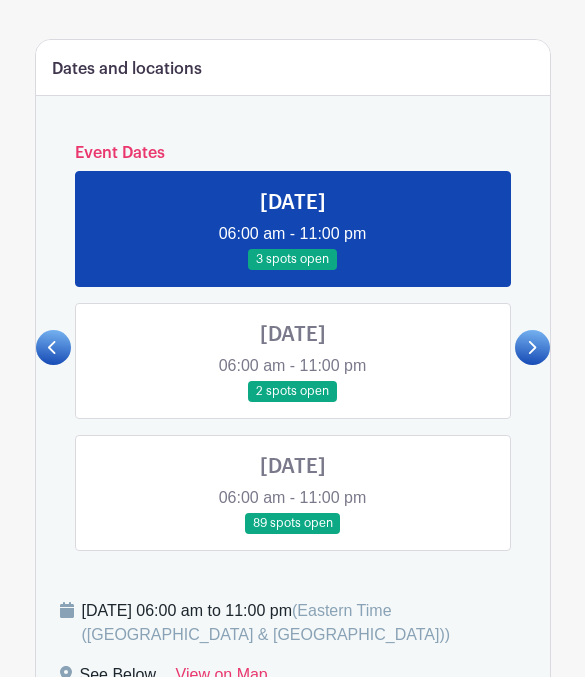 scroll, scrollTop: 1287, scrollLeft: 0, axis: vertical 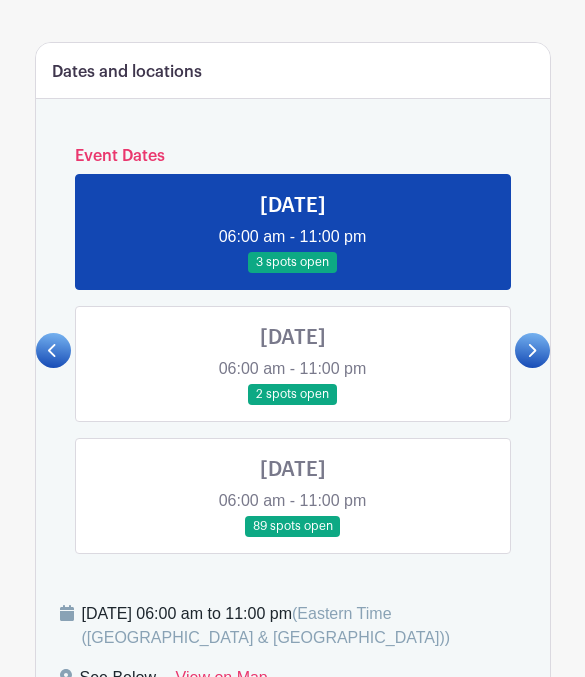 click at bounding box center [532, 350] 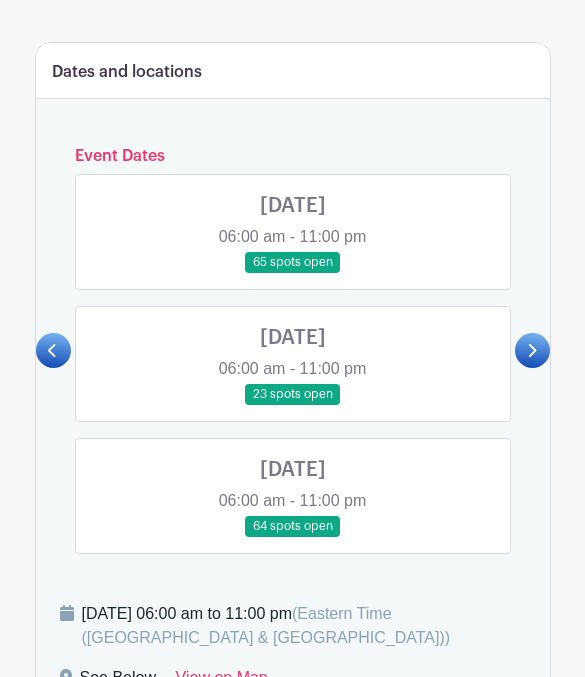 click at bounding box center [53, 350] 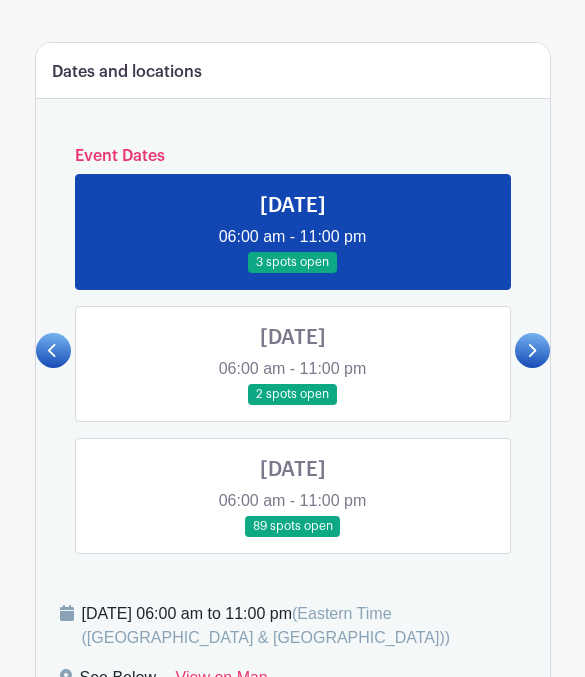 scroll, scrollTop: 1284, scrollLeft: 0, axis: vertical 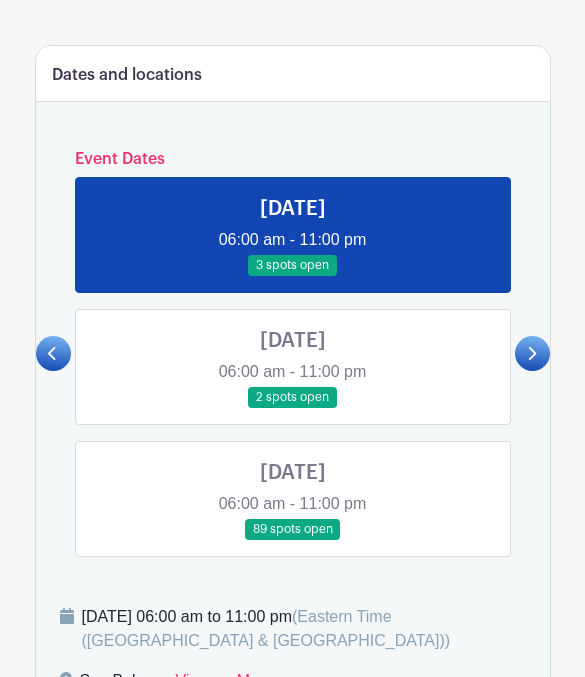 click at bounding box center (532, 353) 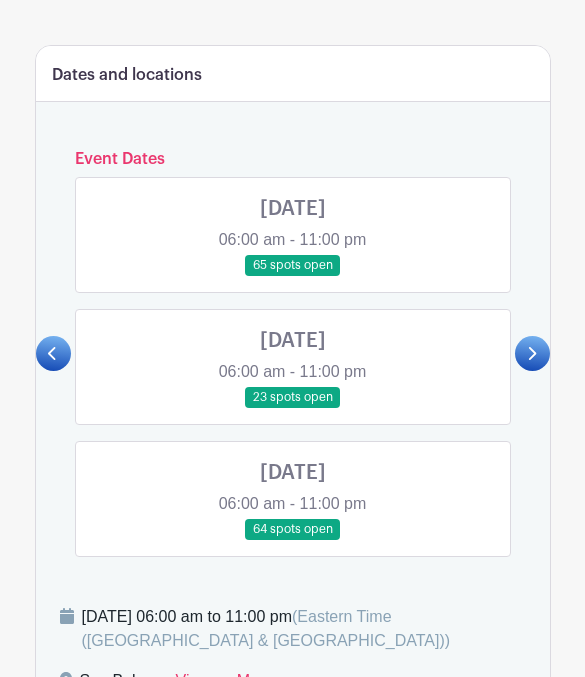click at bounding box center [532, 353] 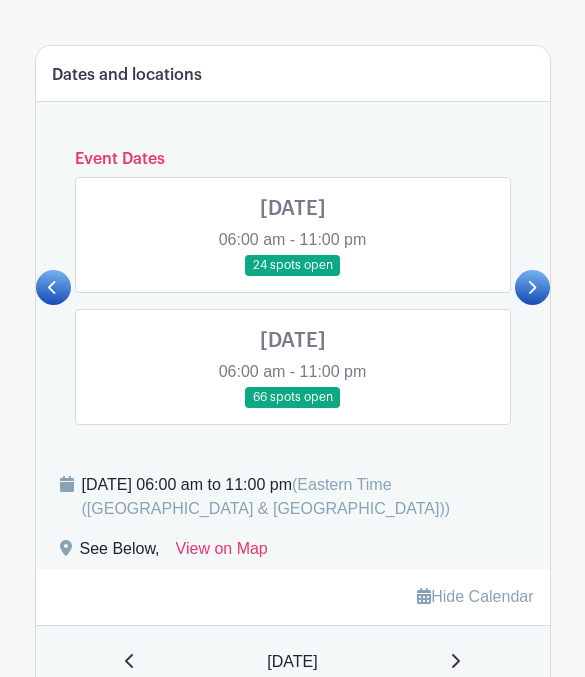 click at bounding box center (53, 287) 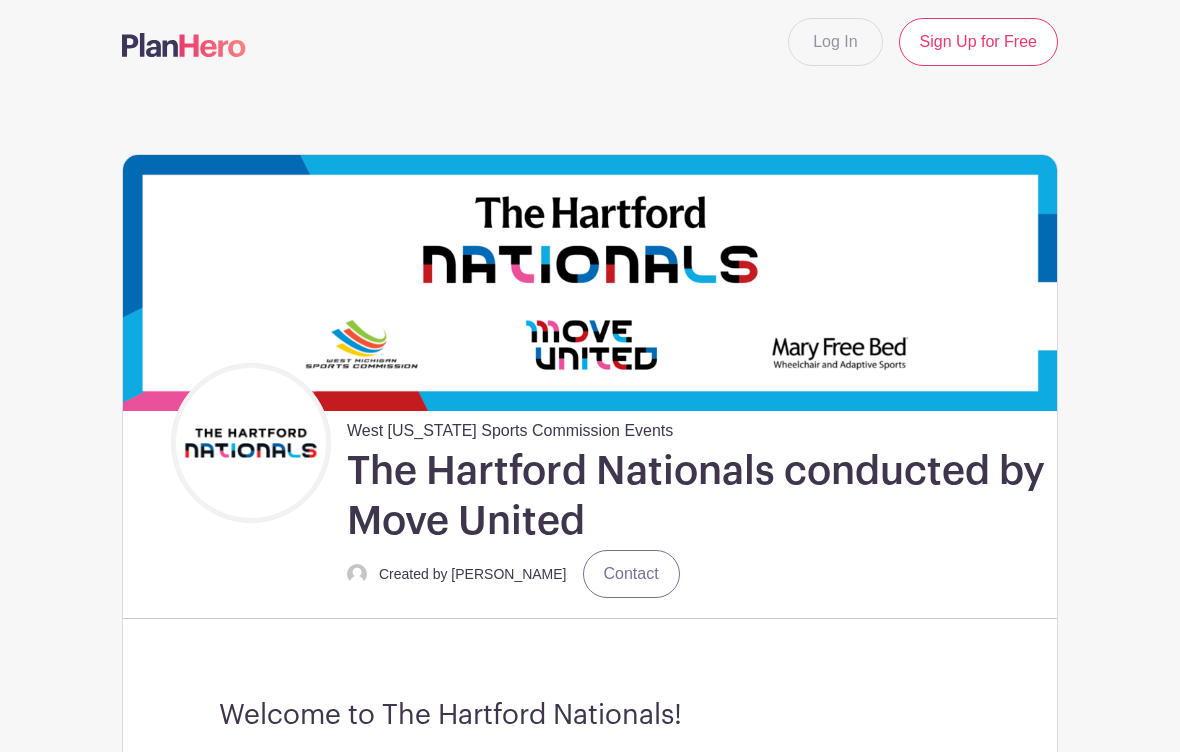 scroll, scrollTop: 4, scrollLeft: 0, axis: vertical 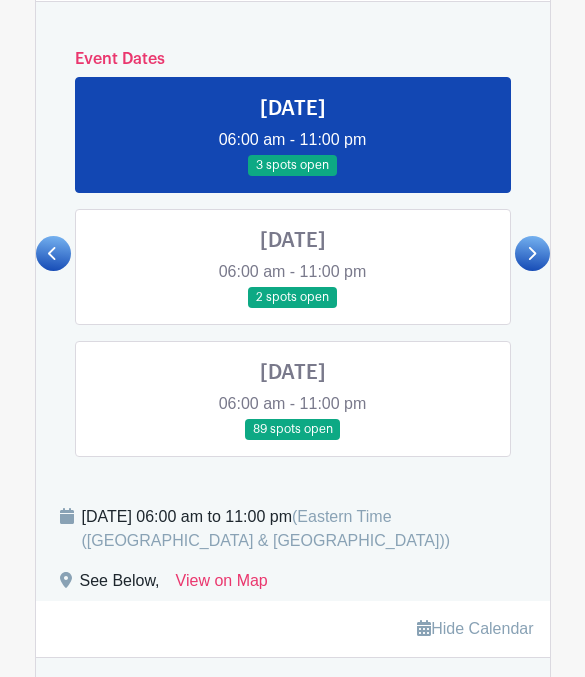 click at bounding box center (293, 440) 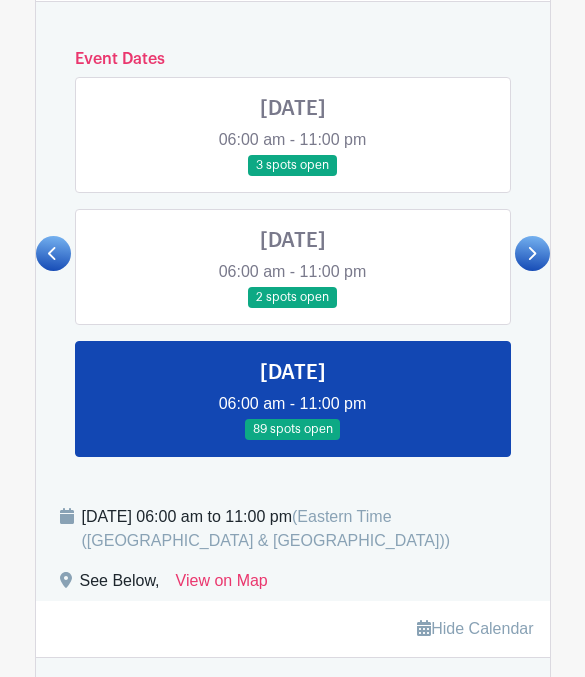 click at bounding box center (293, 440) 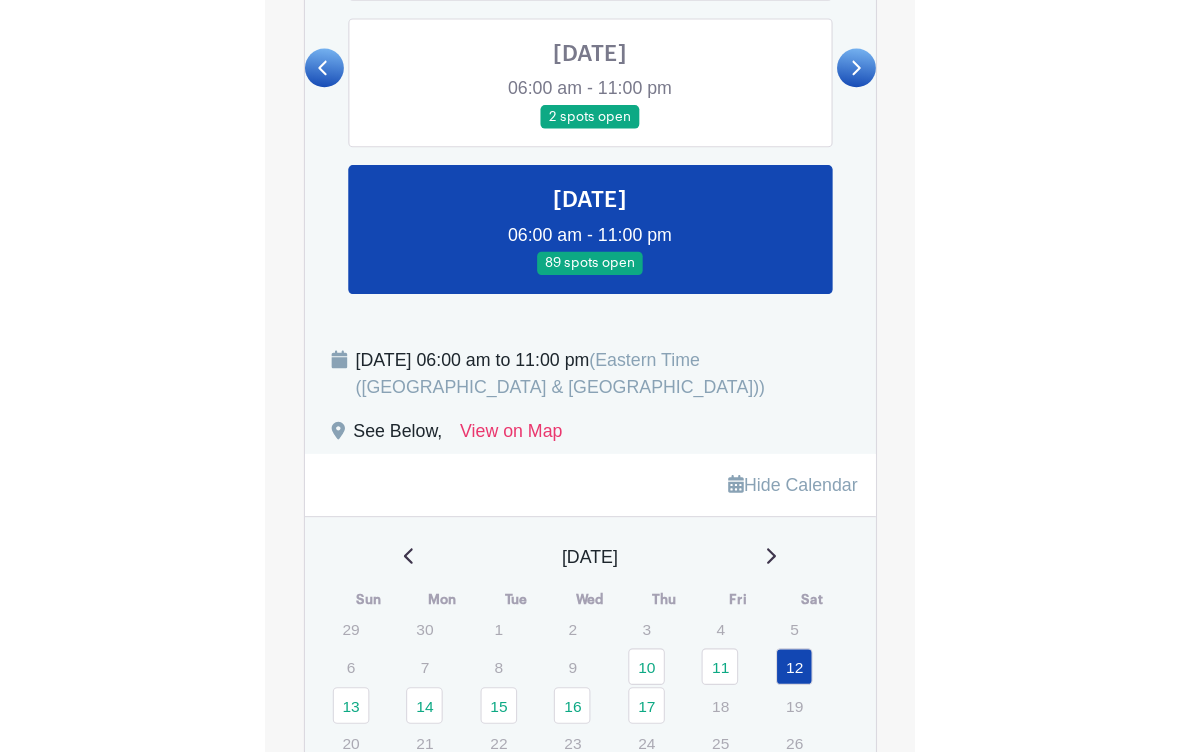 scroll, scrollTop: 1575, scrollLeft: 0, axis: vertical 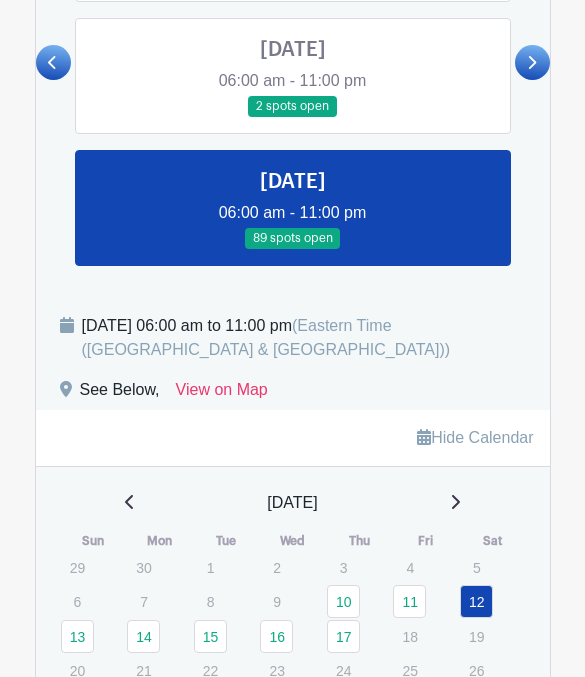 click at bounding box center (293, 249) 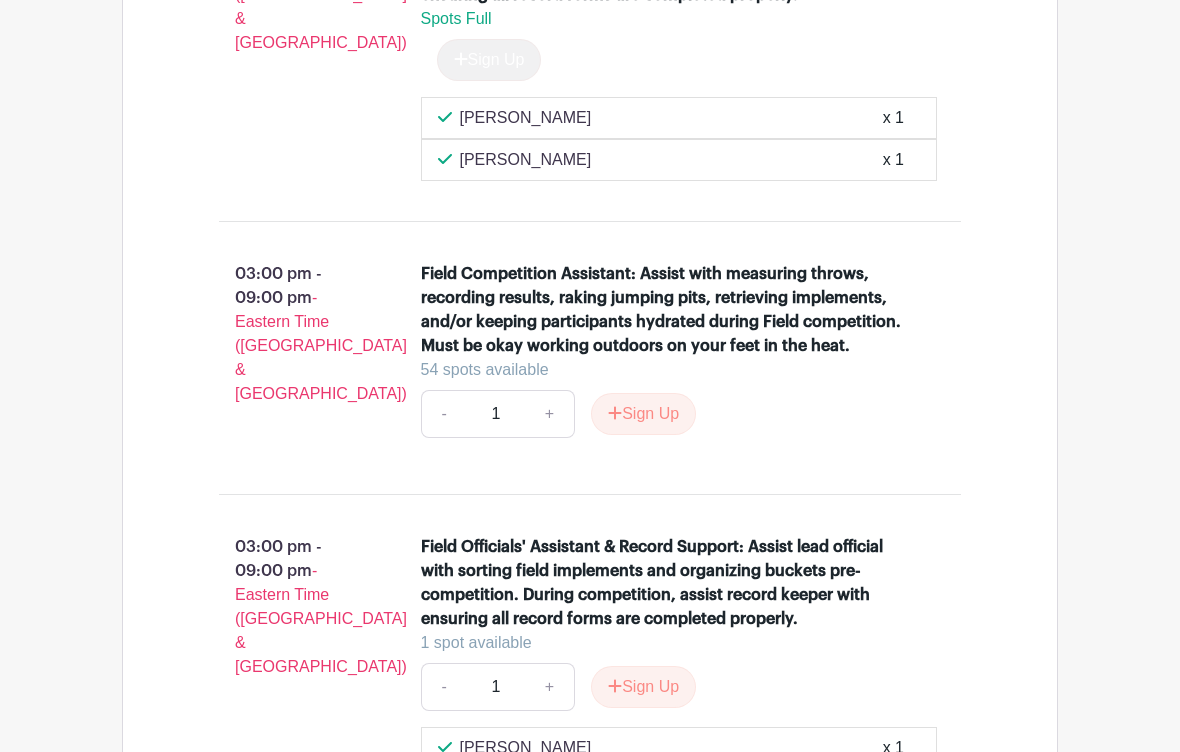 scroll, scrollTop: 2900, scrollLeft: 0, axis: vertical 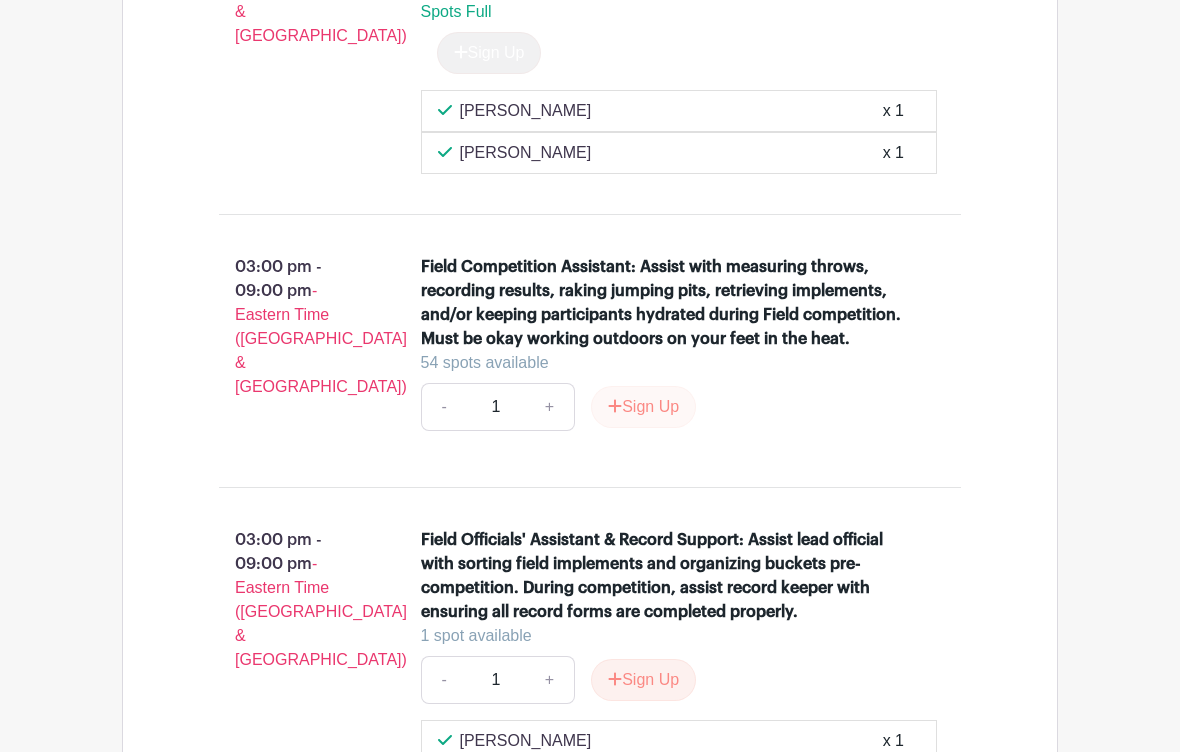 click on "Sign Up" at bounding box center [643, 408] 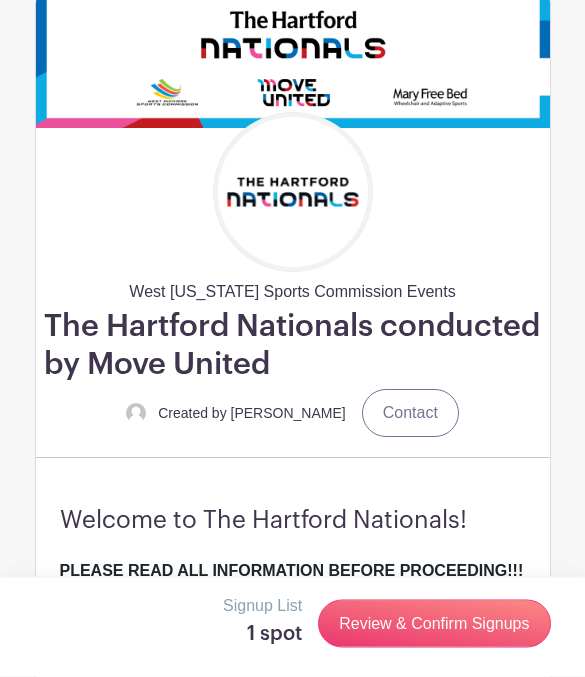 scroll, scrollTop: 0, scrollLeft: 0, axis: both 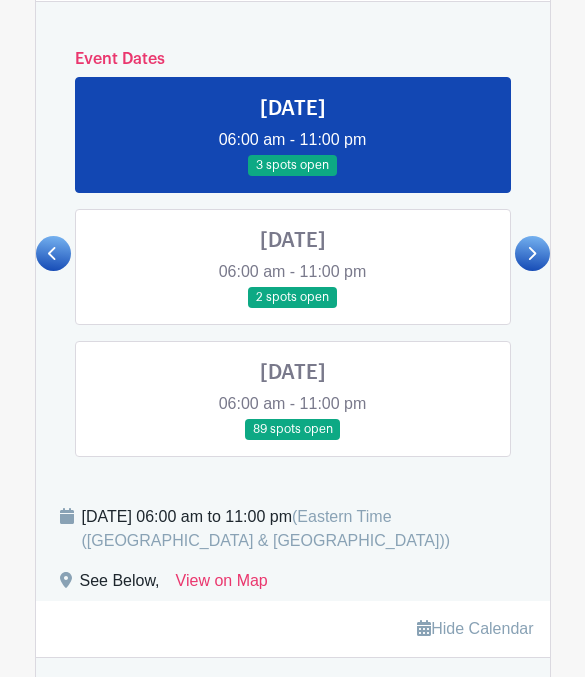 click 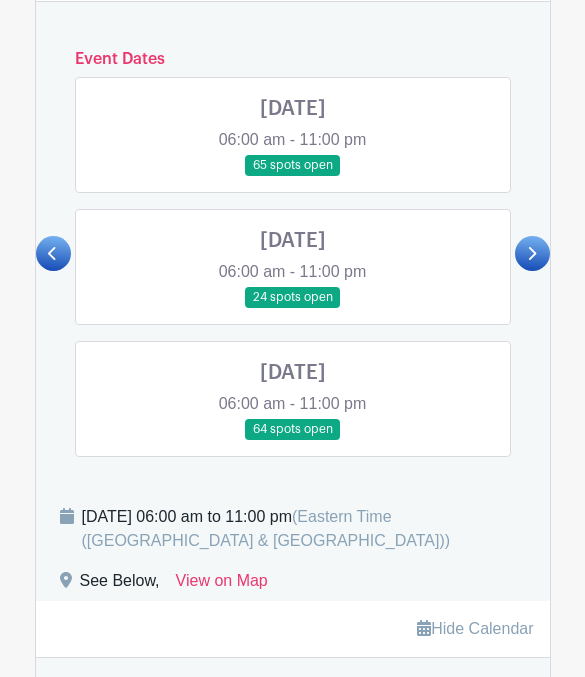 click at bounding box center (532, 253) 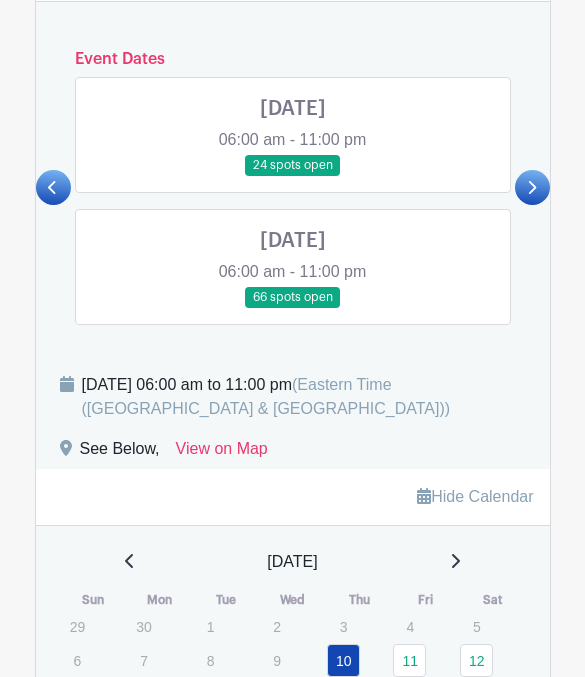 click at bounding box center [293, 176] 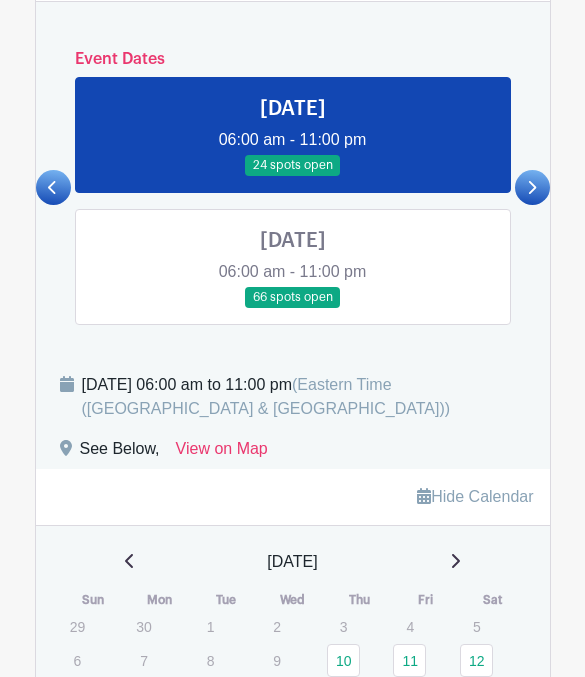 click at bounding box center [293, 176] 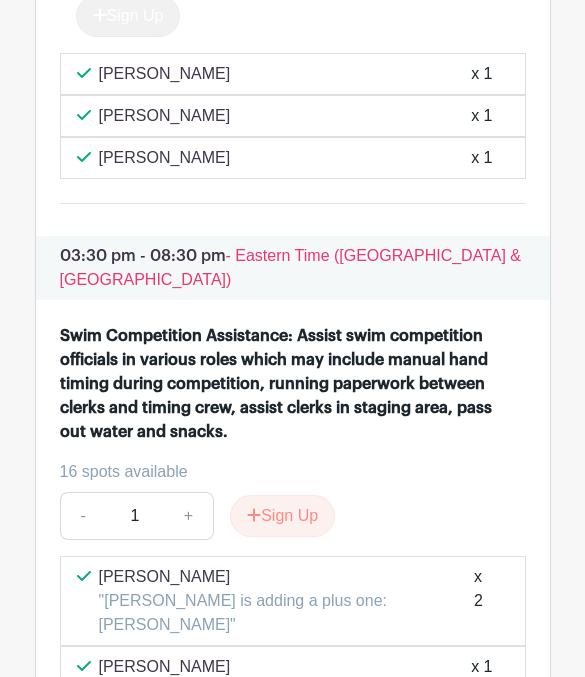 scroll, scrollTop: 4213, scrollLeft: 0, axis: vertical 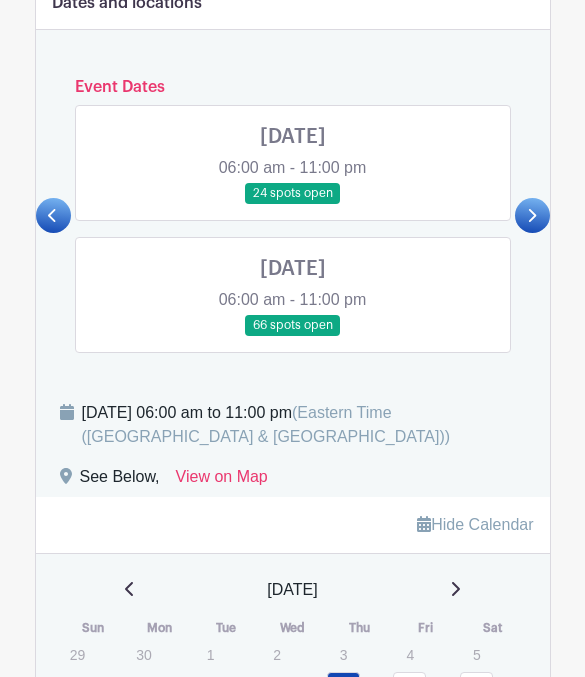 click at bounding box center [293, 336] 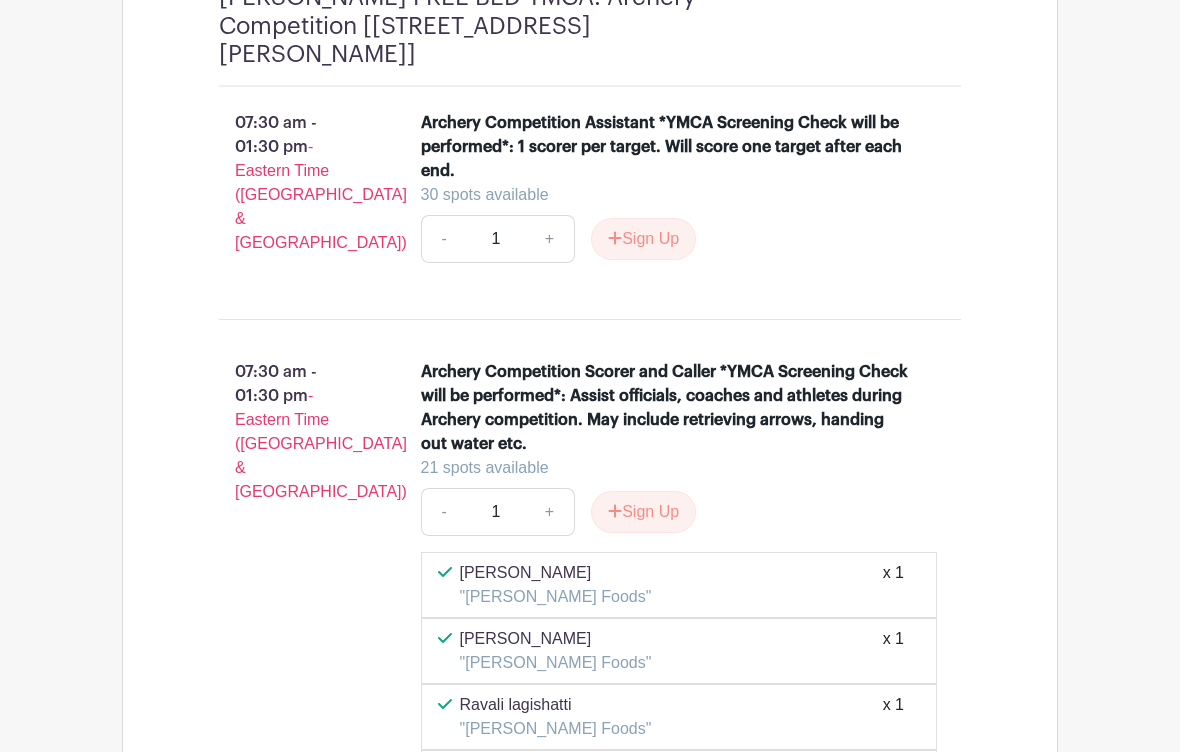 scroll, scrollTop: 2897, scrollLeft: 0, axis: vertical 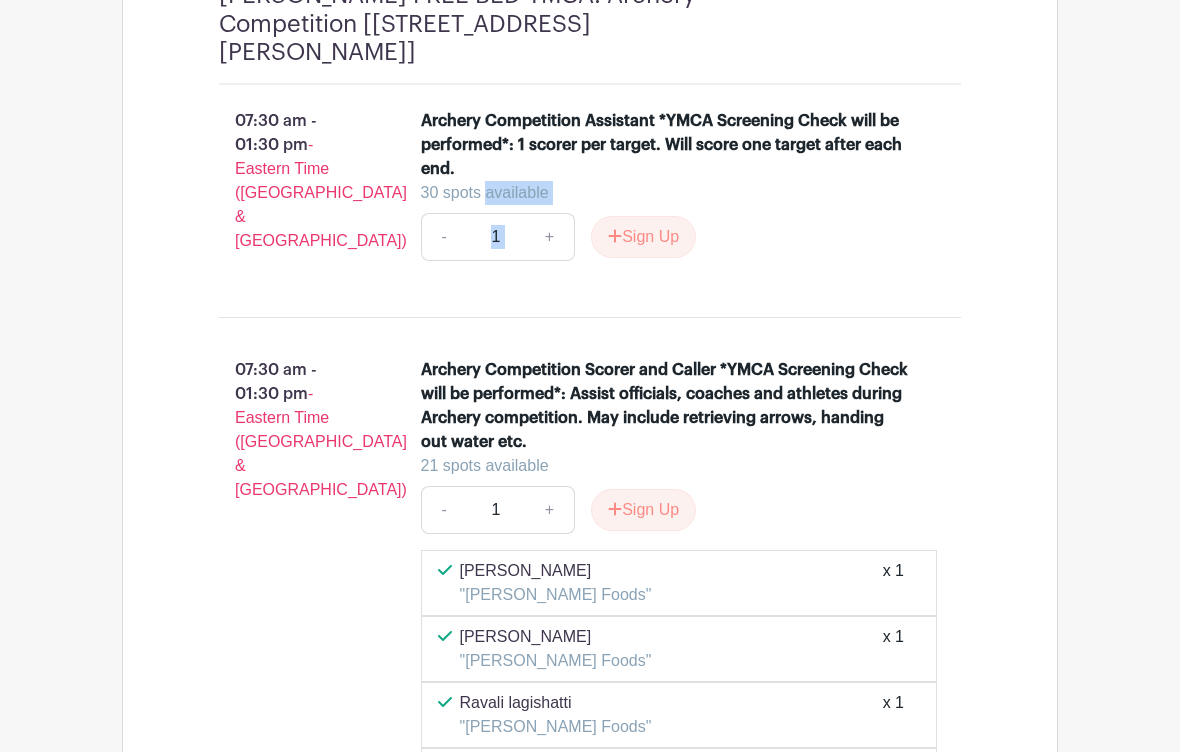 click on "07:30 am -
01:30 pm
- Eastern Time ([GEOGRAPHIC_DATA] & [GEOGRAPHIC_DATA])
Archery Competition Assistant *YMCA Screening Check will be performed*: 1 scorer per target. Will score one target after each end.
30 spots available - 1 +  Sign Up" at bounding box center (590, 194) 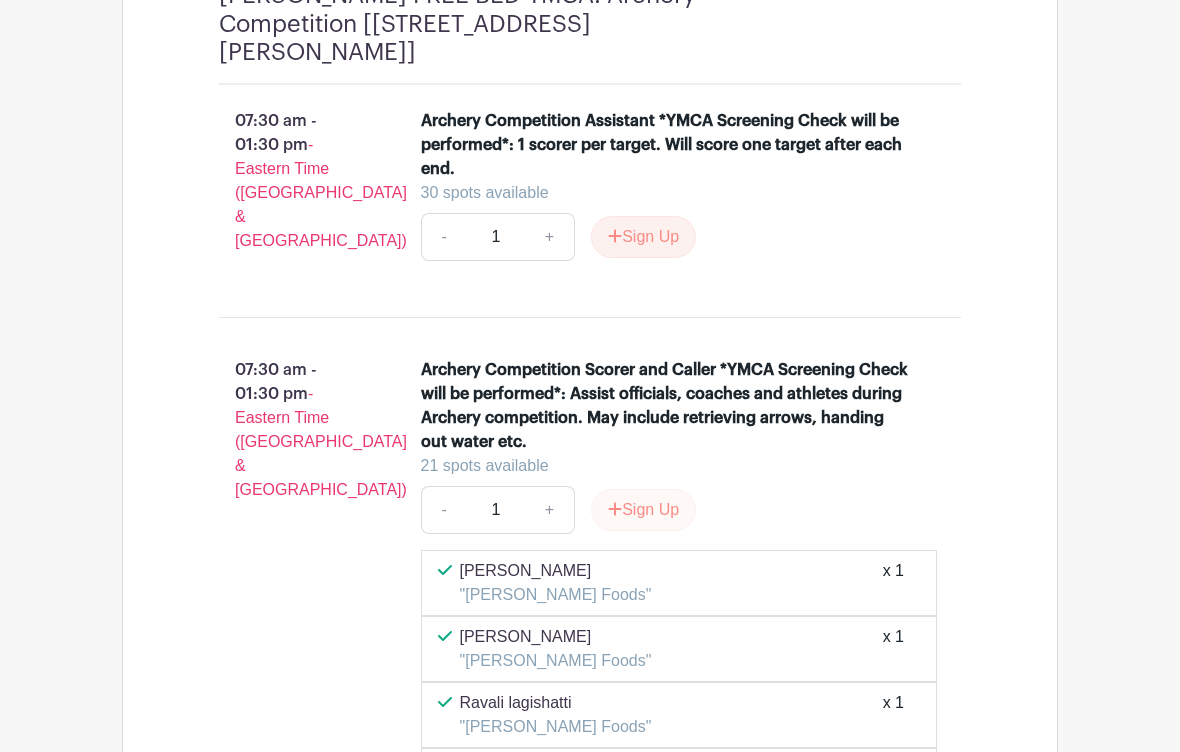 click on "Sign Up" at bounding box center [643, 511] 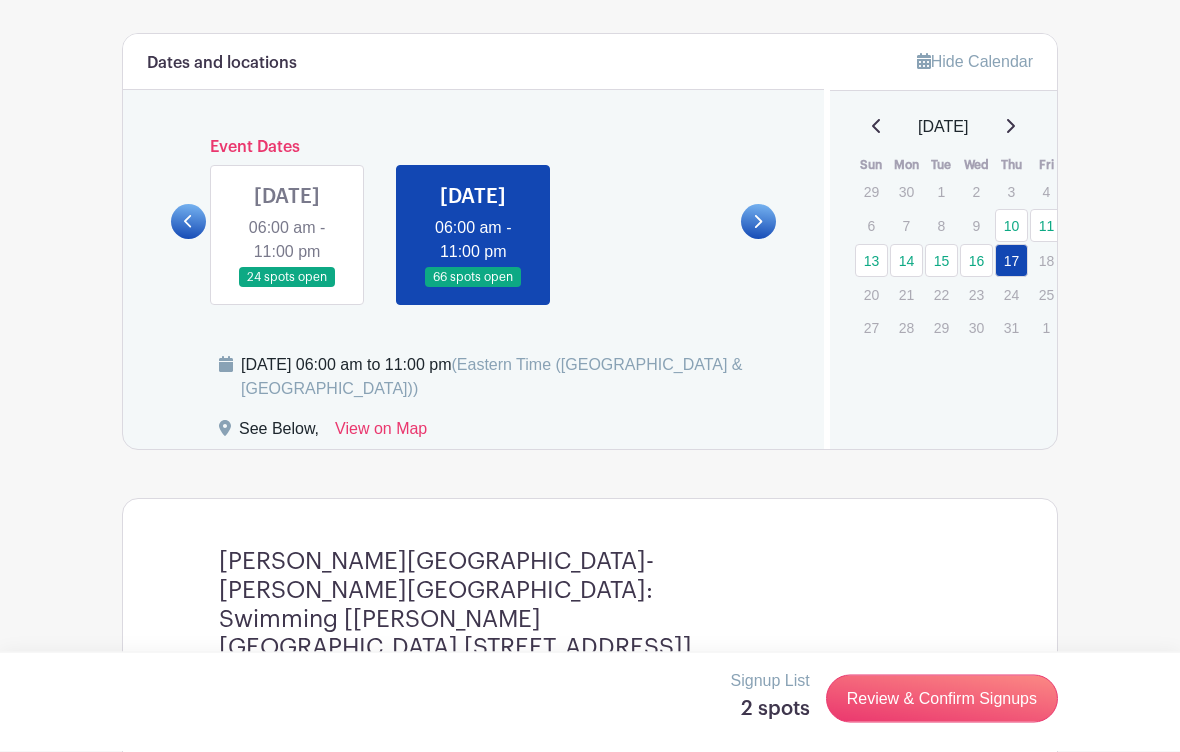 scroll, scrollTop: 1287, scrollLeft: 0, axis: vertical 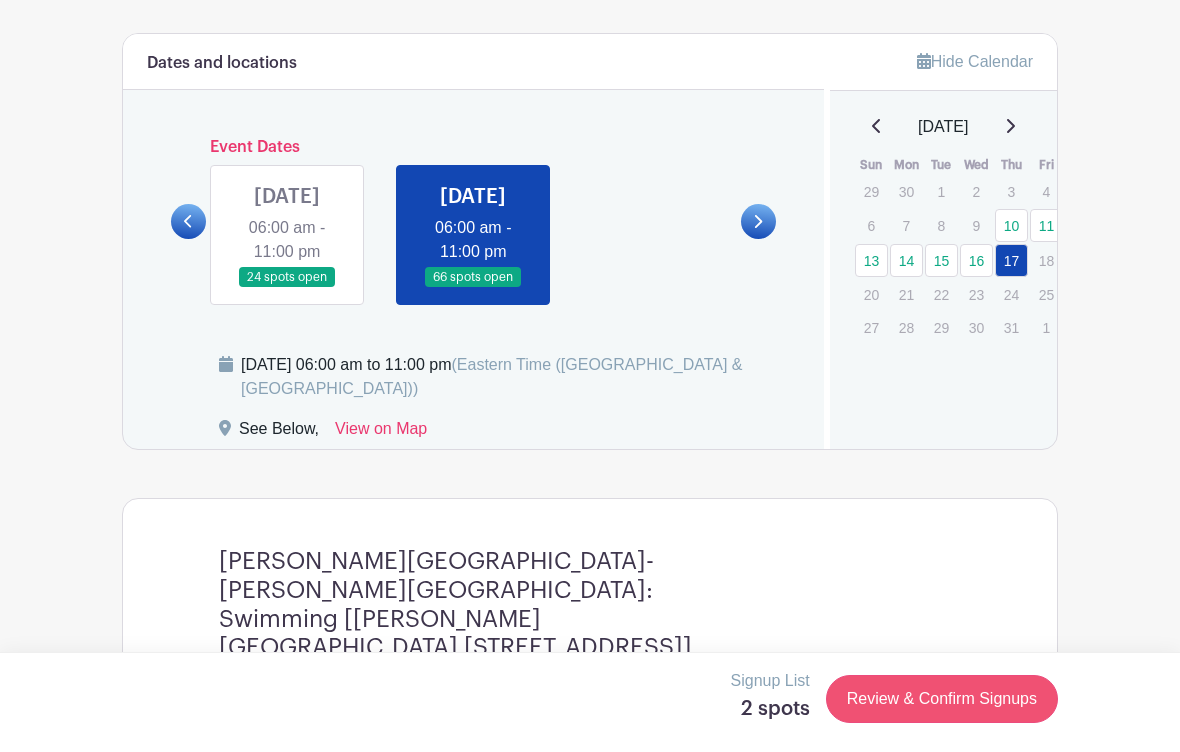 click on "Review & Confirm Signups" at bounding box center [942, 699] 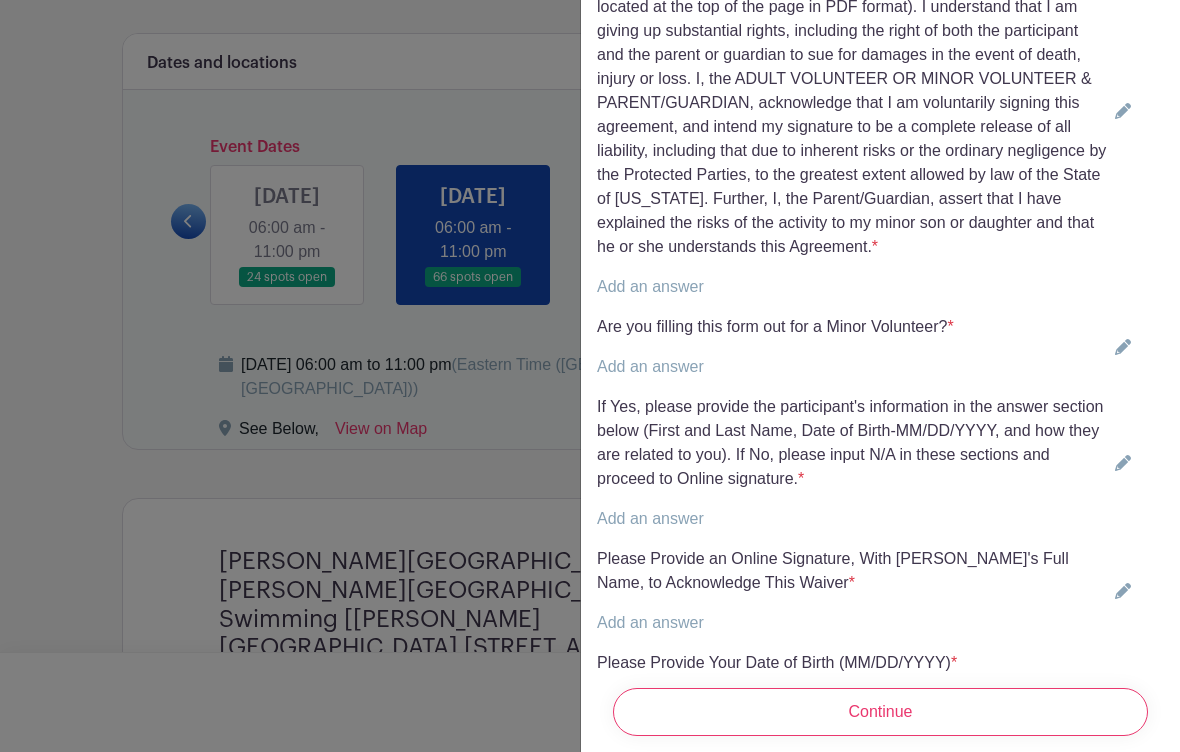 scroll, scrollTop: 1204, scrollLeft: 0, axis: vertical 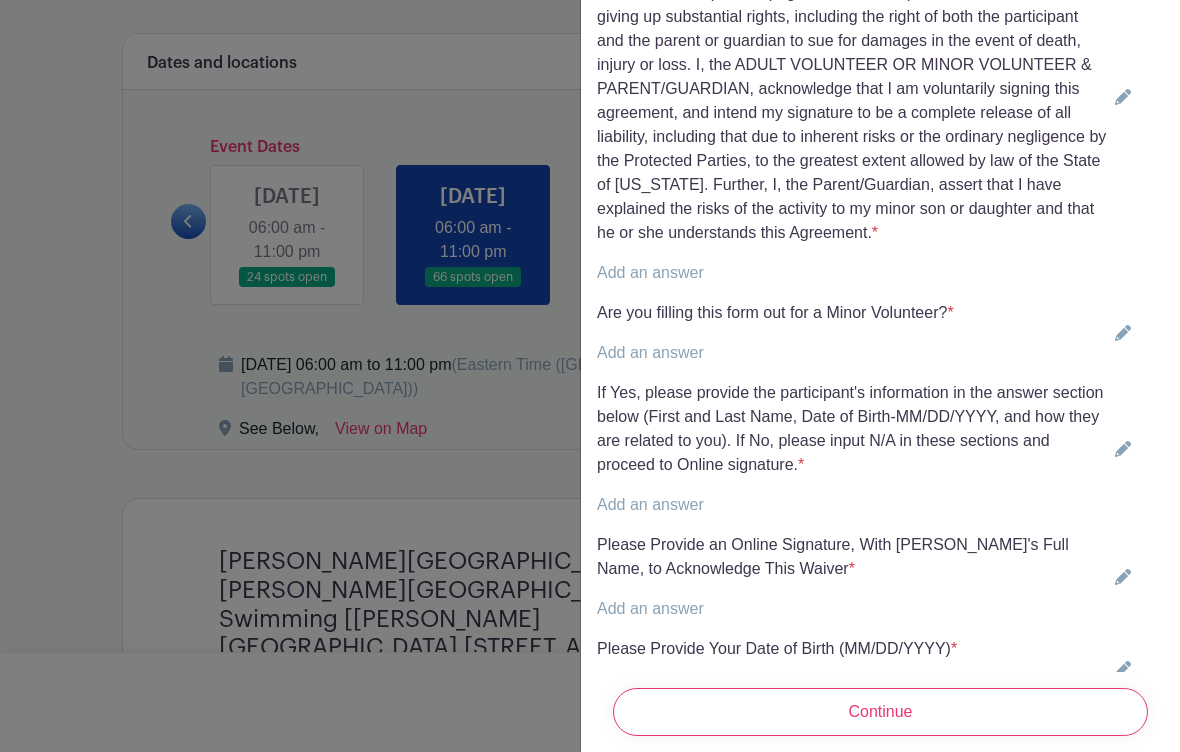 click on "Continue" at bounding box center [880, 712] 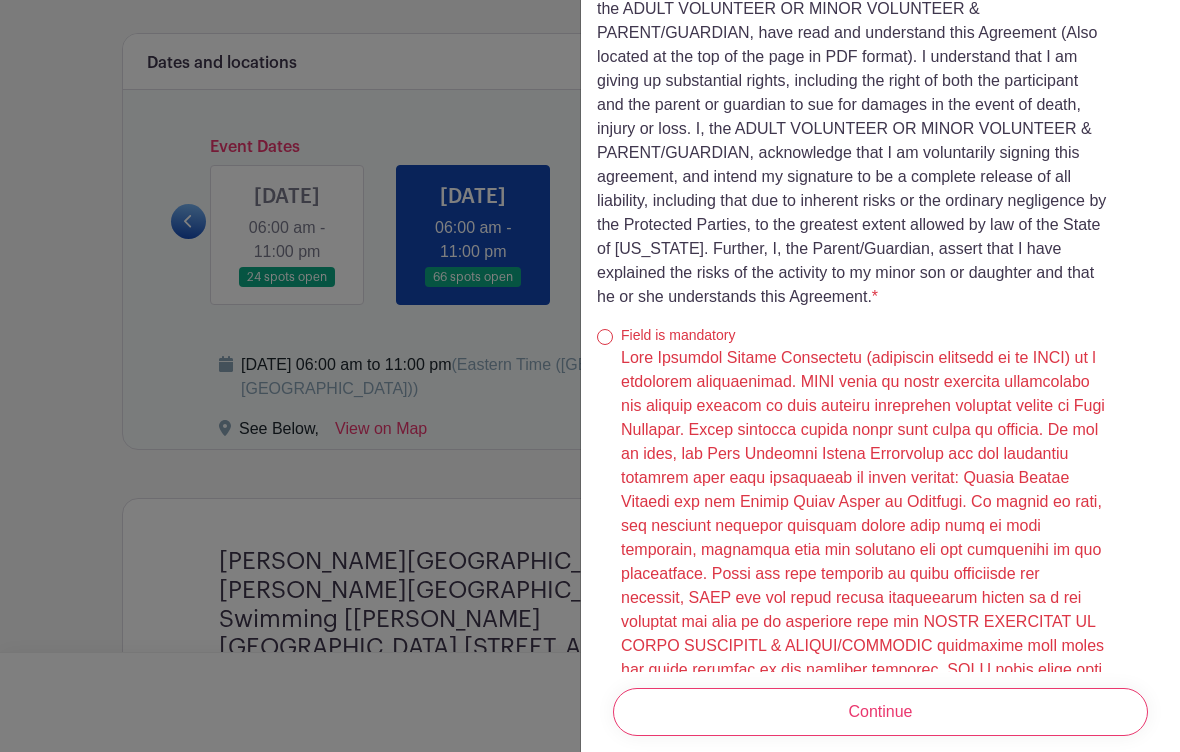 click on "Acknowledgment of Understanding: By selecting the bubble below, I, the ADULT VOLUNTEER OR MINOR VOLUNTEER & PARENT/GUARDIAN, have read and understand this Agreement (Also located at the top of the page in PDF format). I understand that I am giving up substantial rights, including the right of both the participant and the parent or guardian to sue for damages in the event of death, injury or loss. I, the ADULT VOLUNTEER OR MINOR VOLUNTEER & PARENT/GUARDIAN, acknowledge that I am voluntarily signing this agreement, and intend my signature to be a complete release of all liability, including that due to inherent risks or the ordinary negligence by the Protected Parties, to the greatest extent allowed by law of the State of [US_STATE]. Further, I, the Parent/Guardian, assert that I have explained the risks of the activity to my minor son or daughter and that he or she understands this Agreement.
*" at bounding box center [852, 2224] 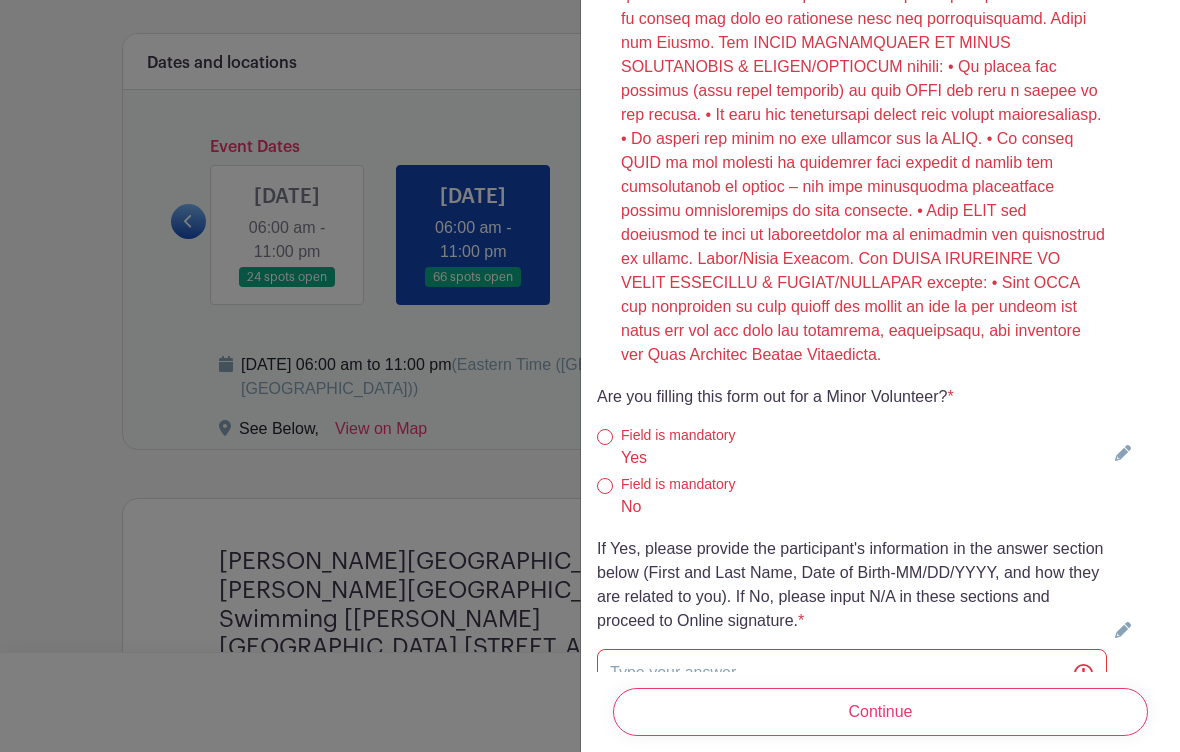 scroll, scrollTop: 5331, scrollLeft: 0, axis: vertical 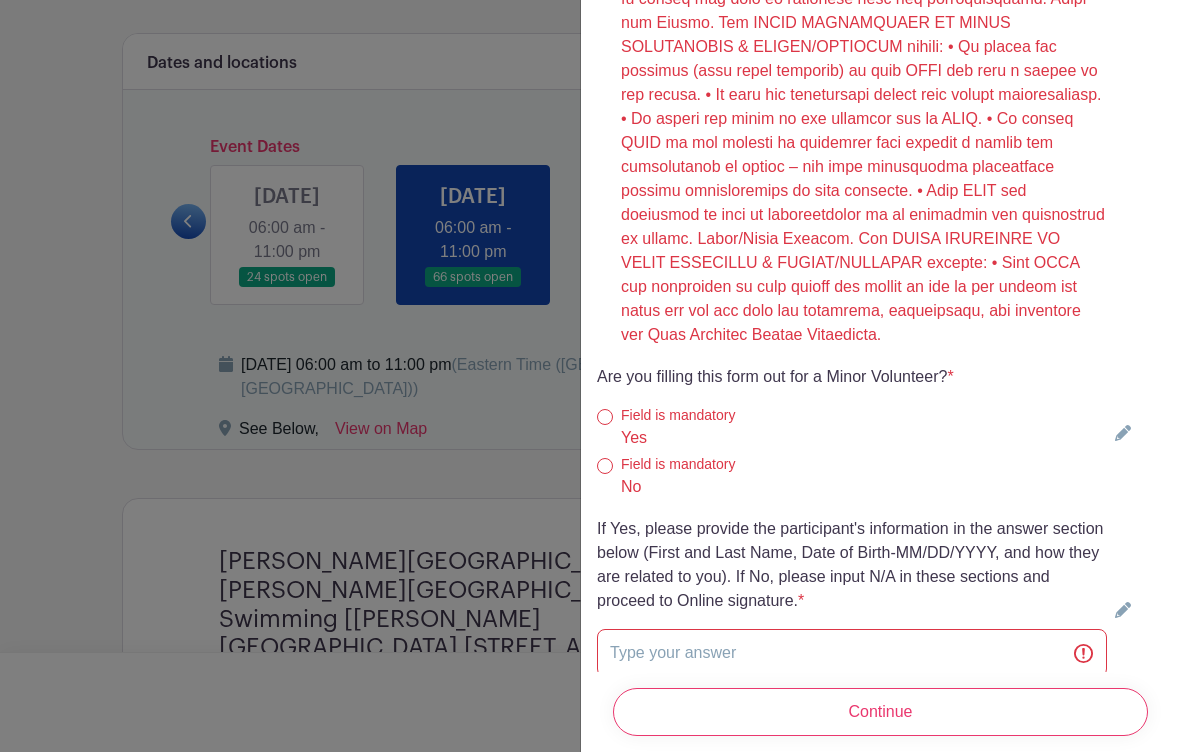 click on "No" at bounding box center [605, 466] 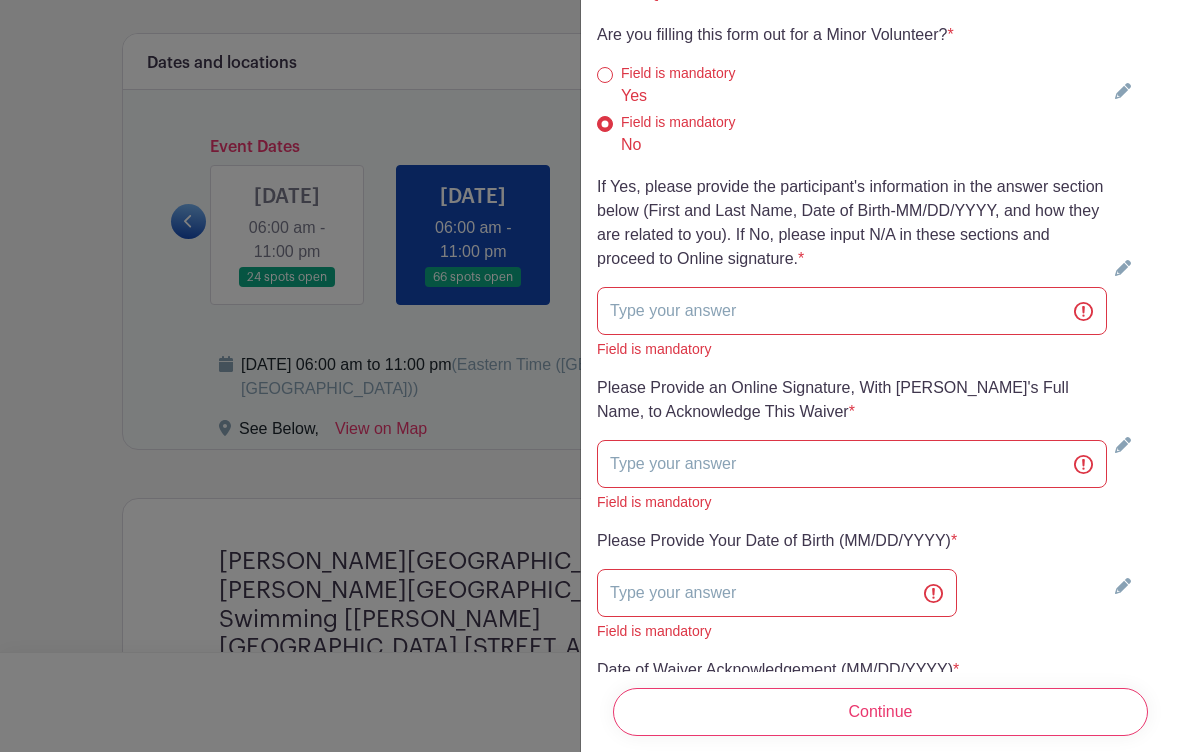 scroll, scrollTop: 5677, scrollLeft: 0, axis: vertical 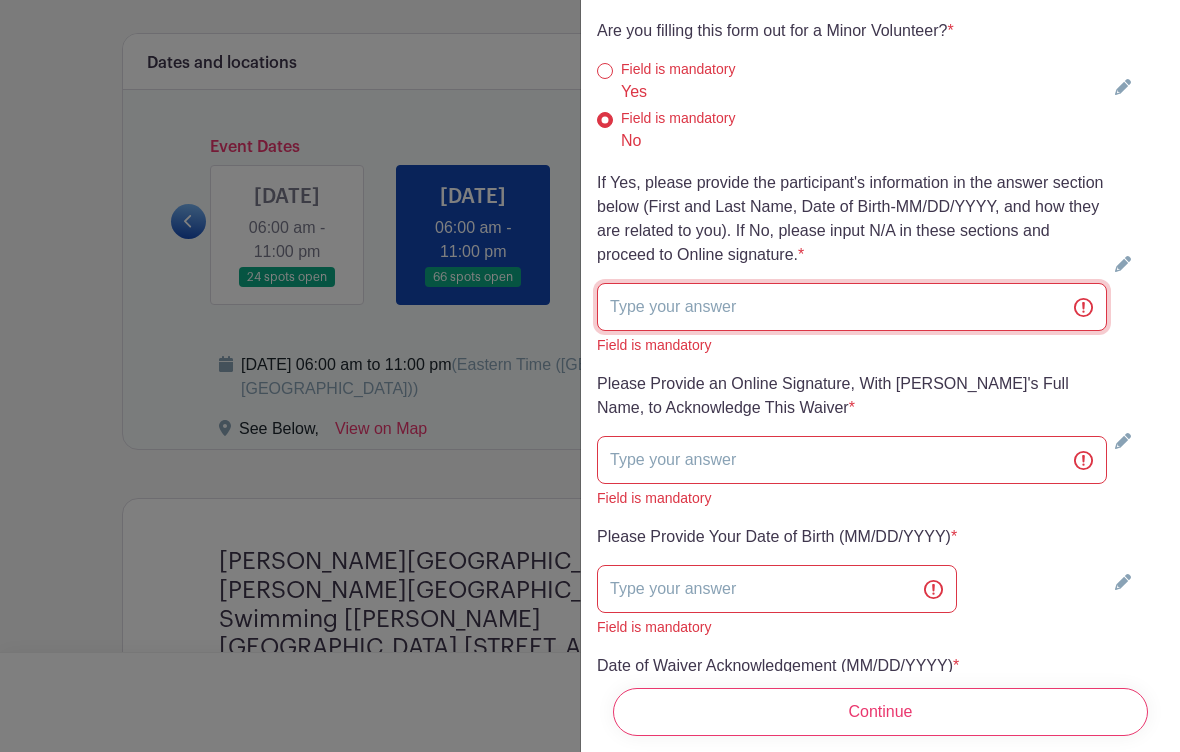 click at bounding box center [852, 307] 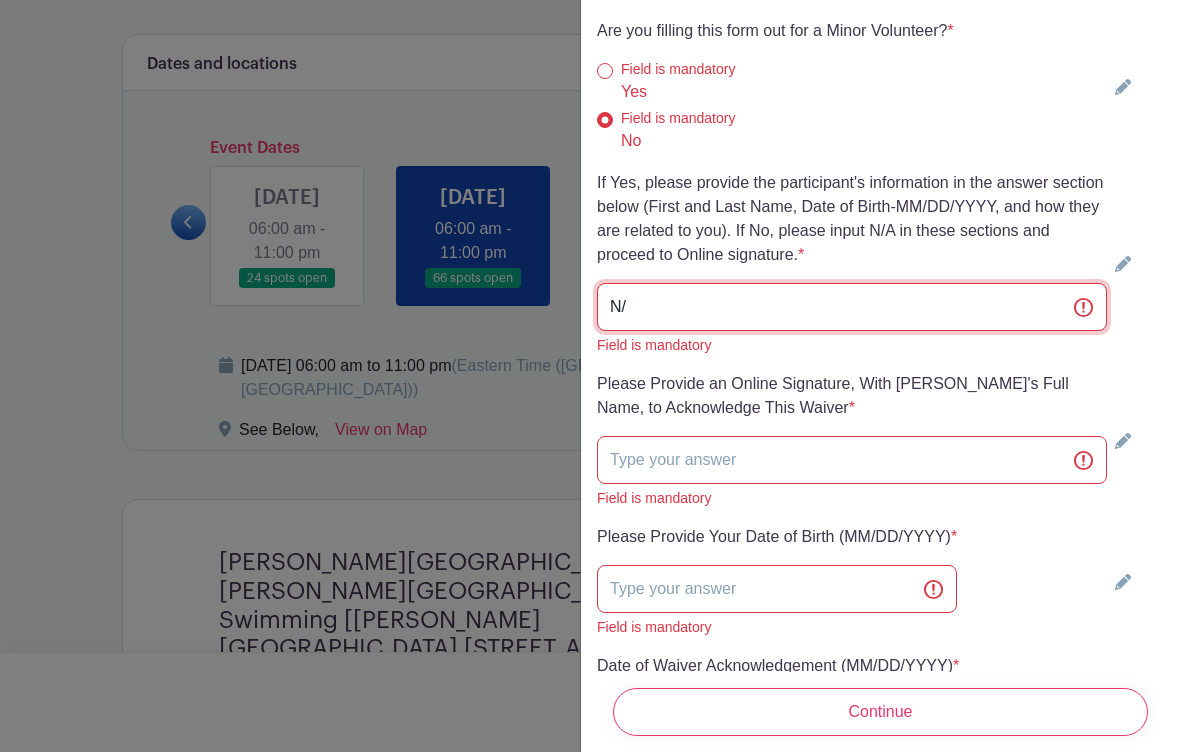 type on "N" 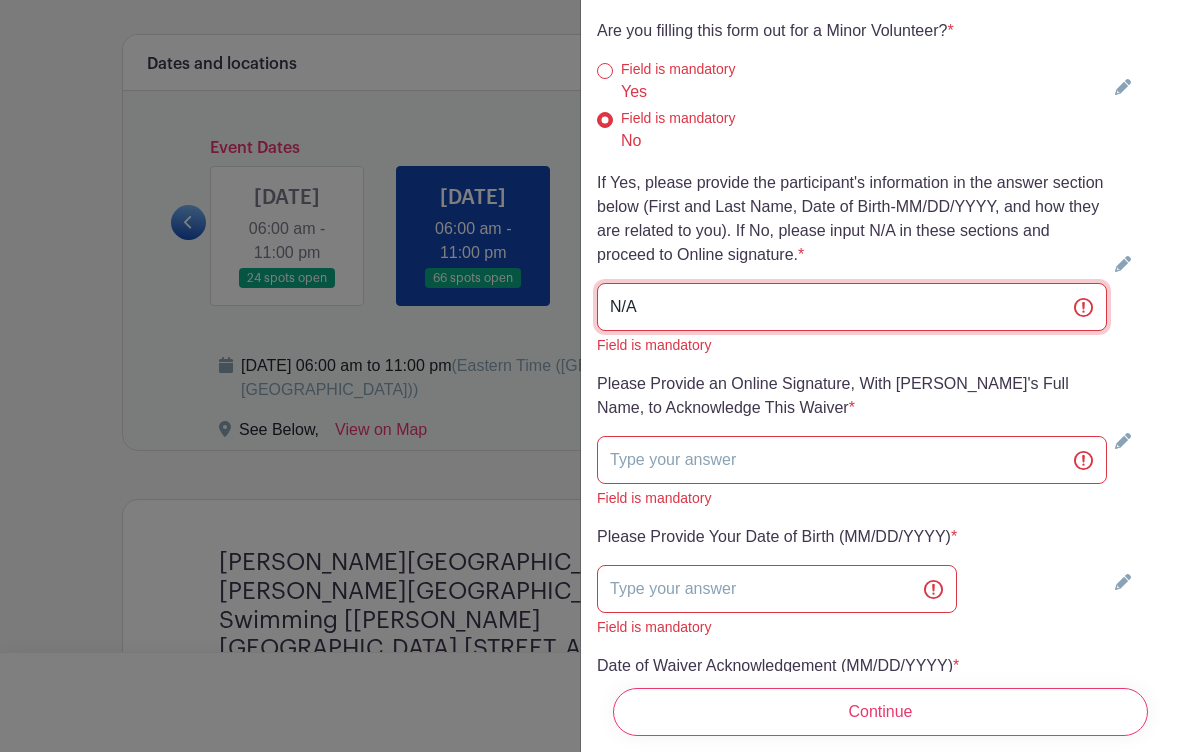 type on "N/A" 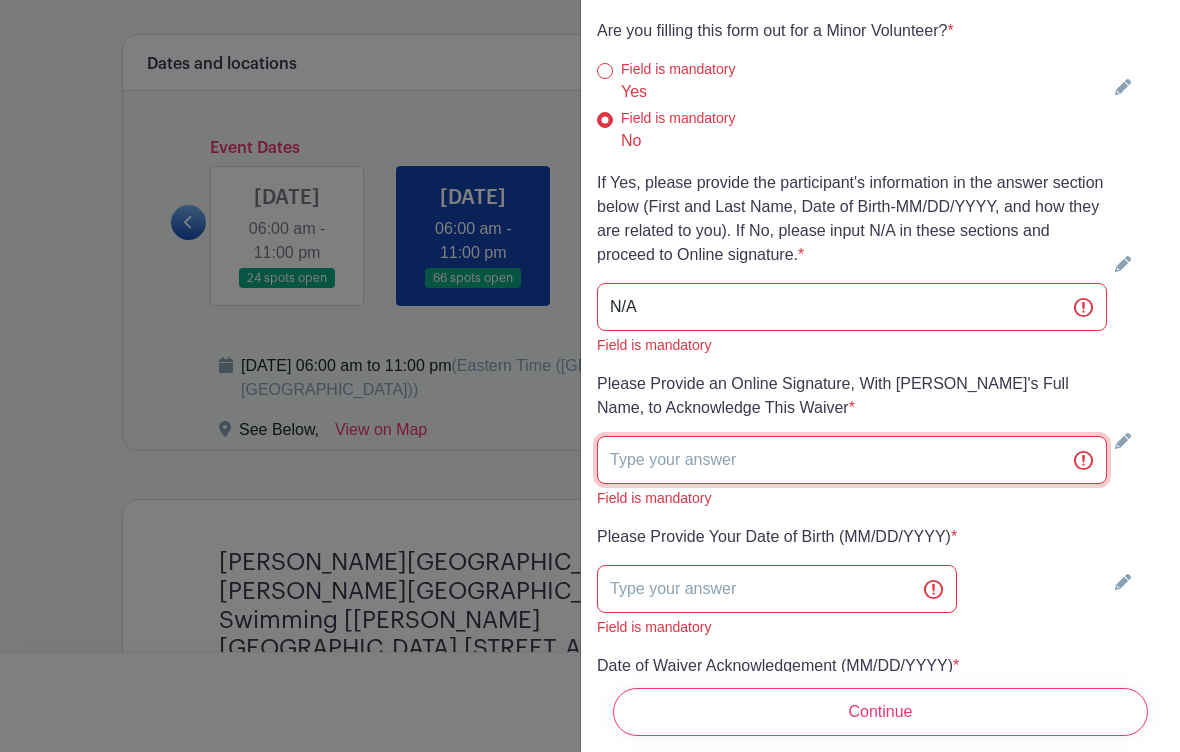 click at bounding box center (852, 460) 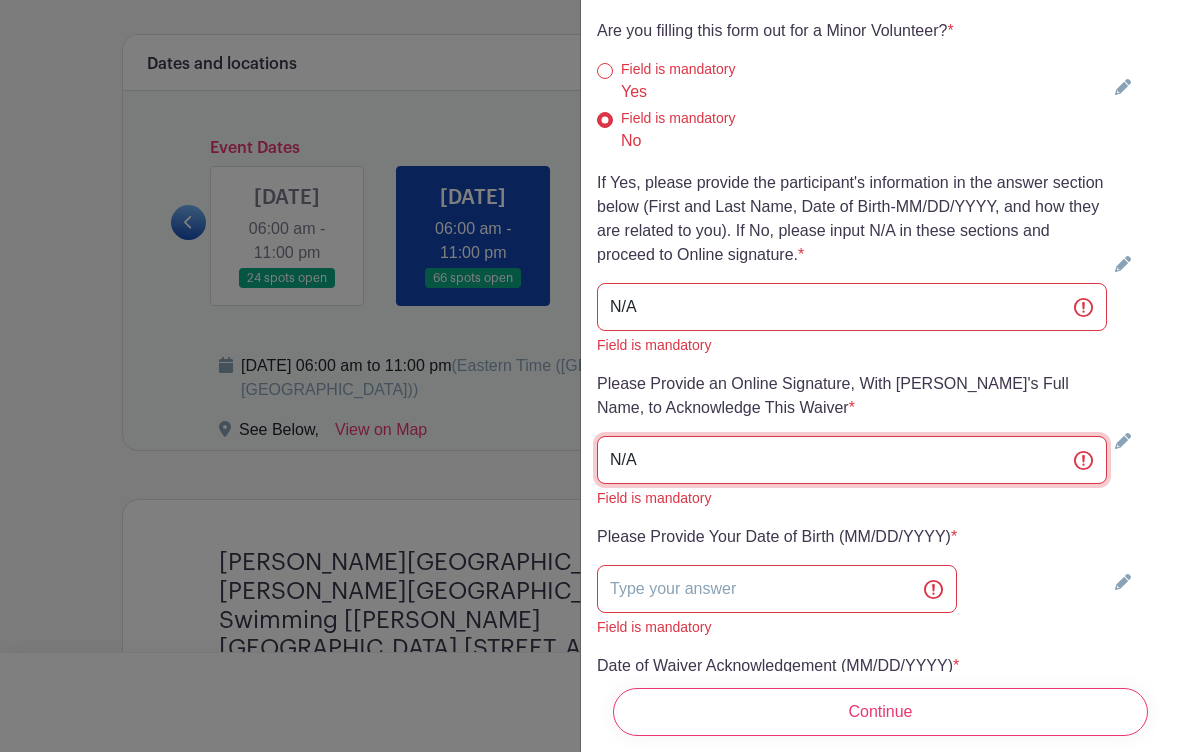 type on "N/A" 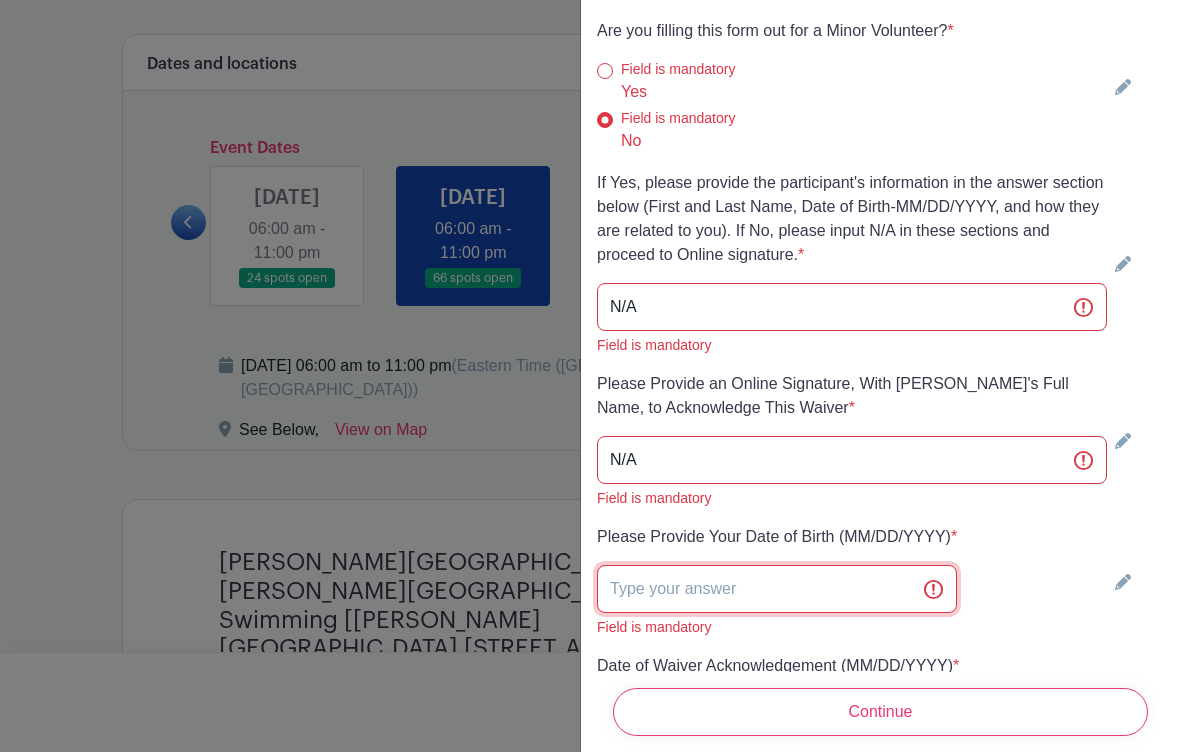 click at bounding box center (777, 589) 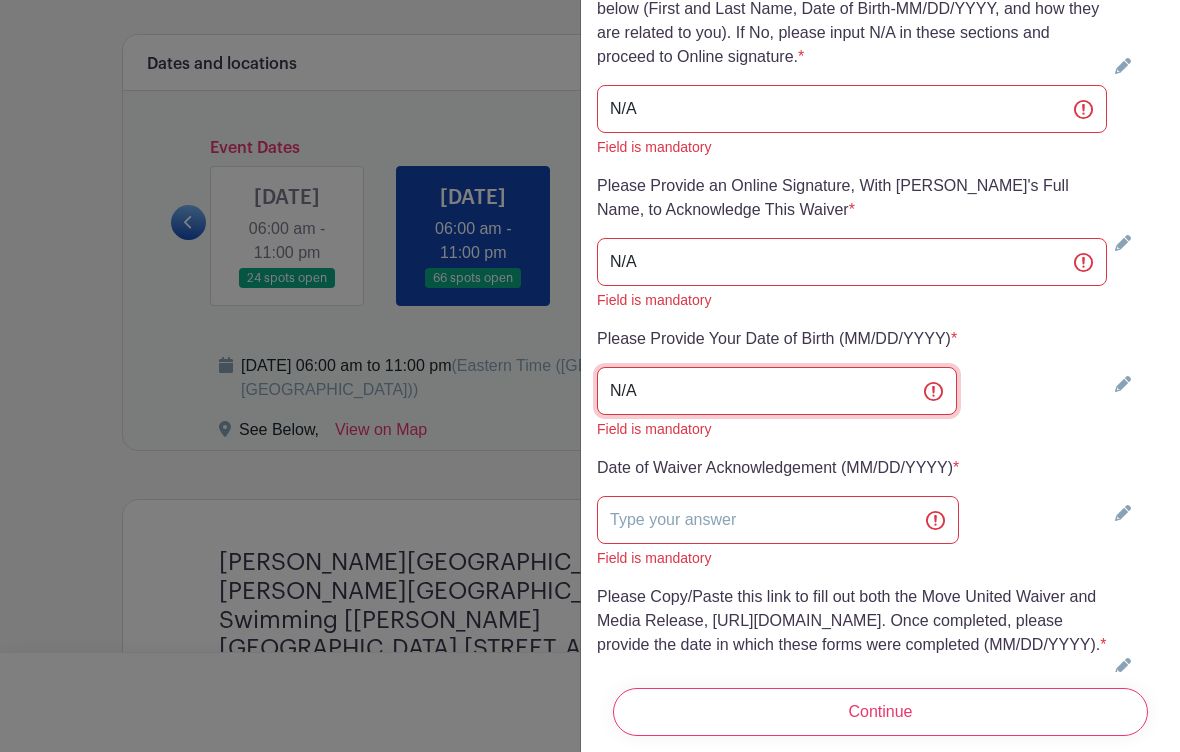 scroll, scrollTop: 5885, scrollLeft: 0, axis: vertical 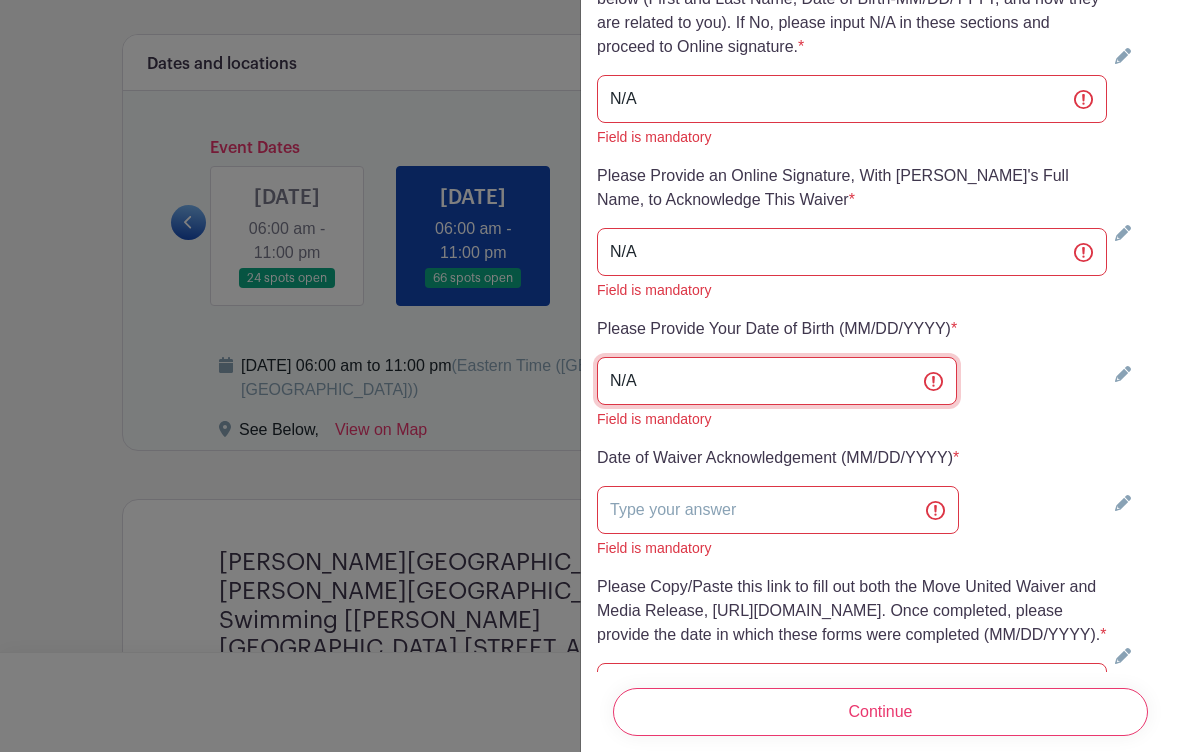 type on "N/A" 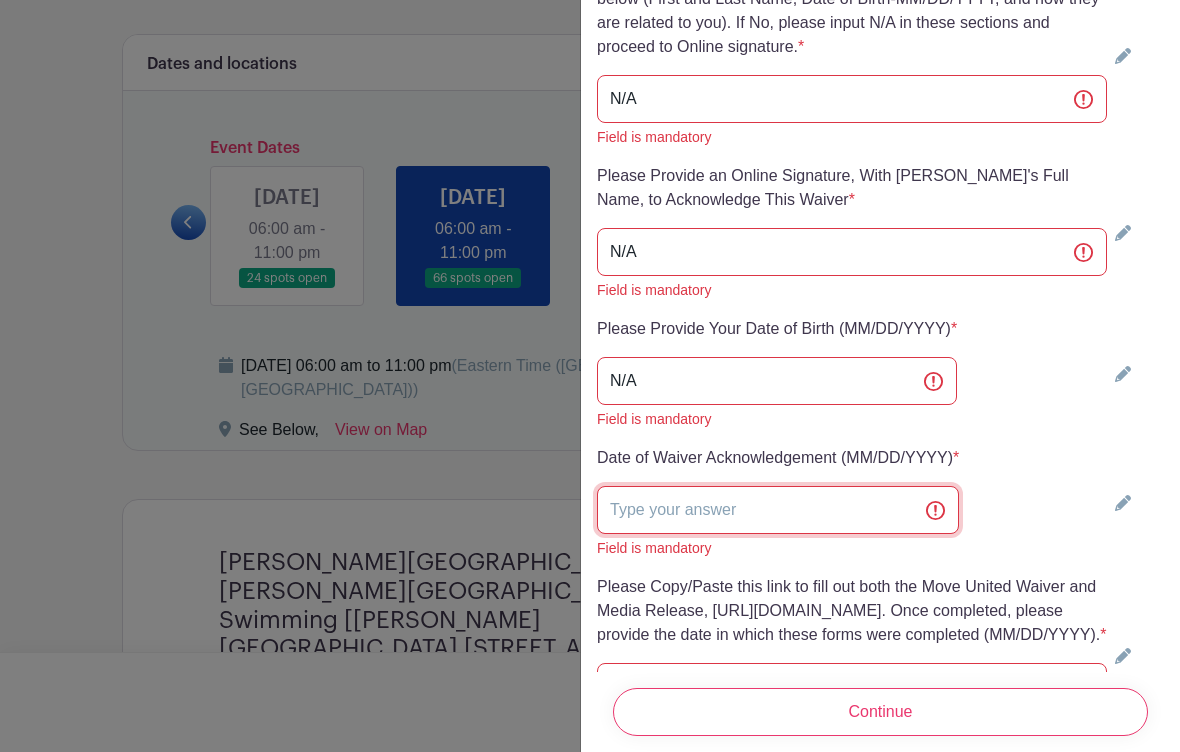 click at bounding box center [778, 510] 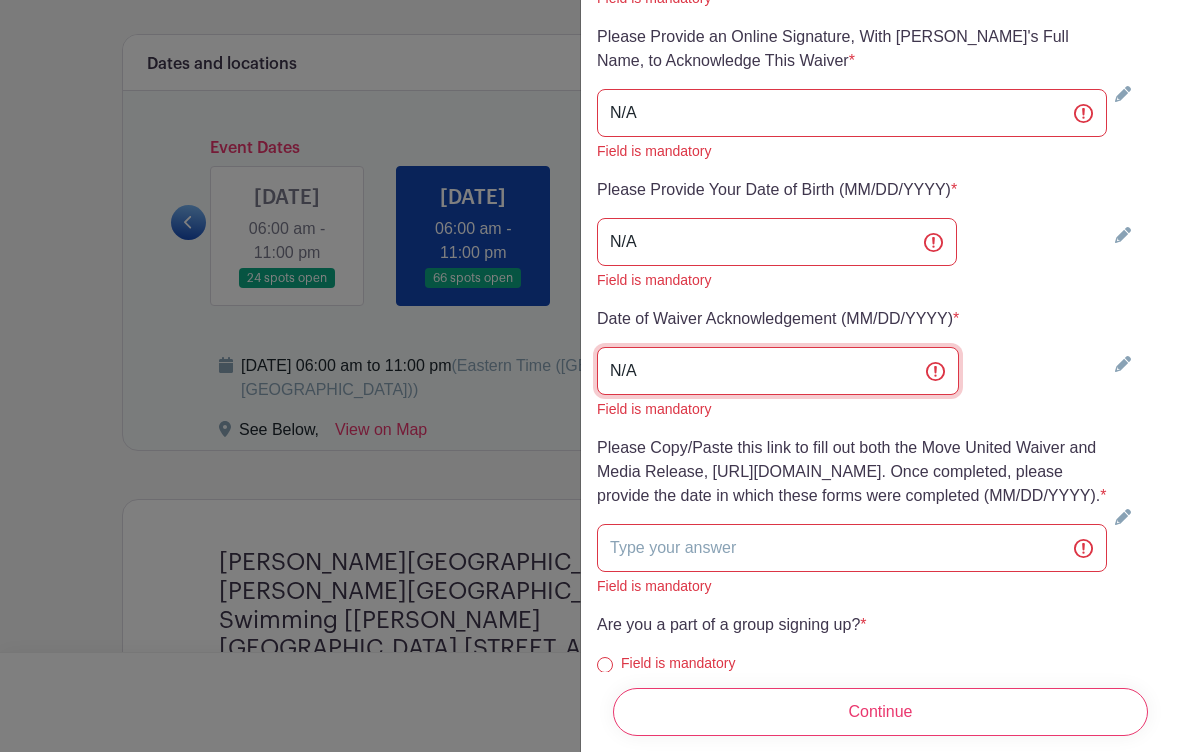scroll, scrollTop: 6034, scrollLeft: 0, axis: vertical 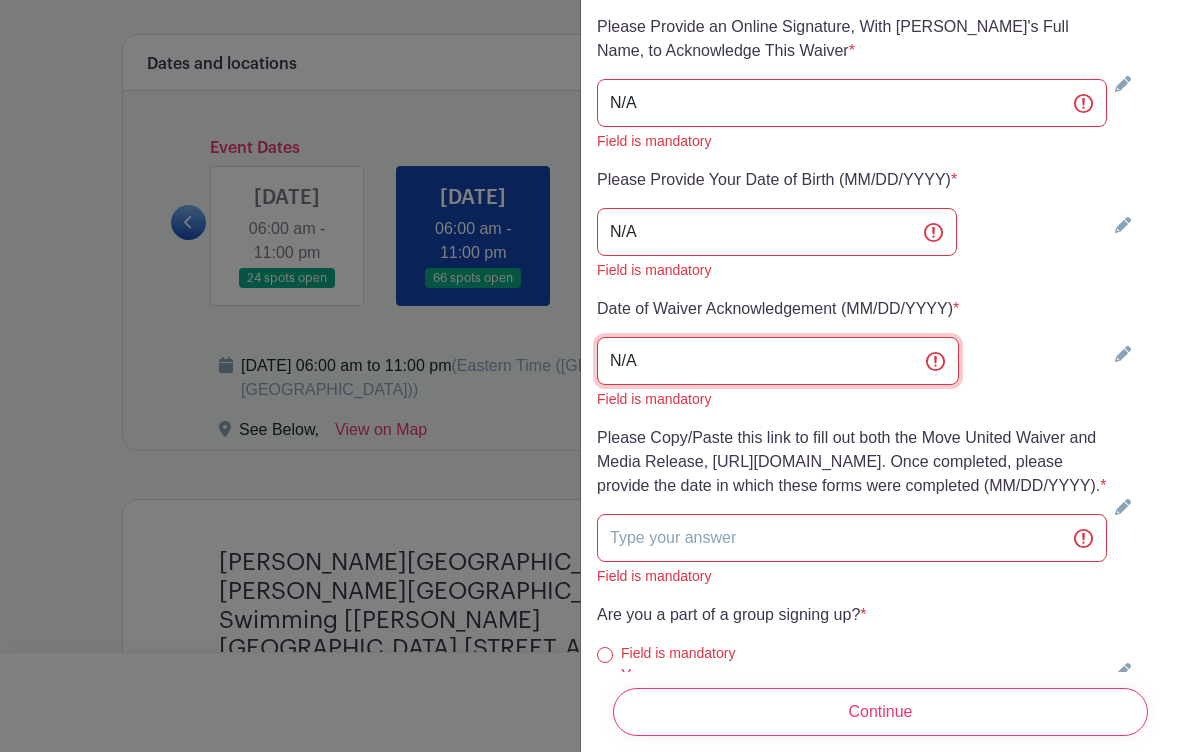 type on "N/A" 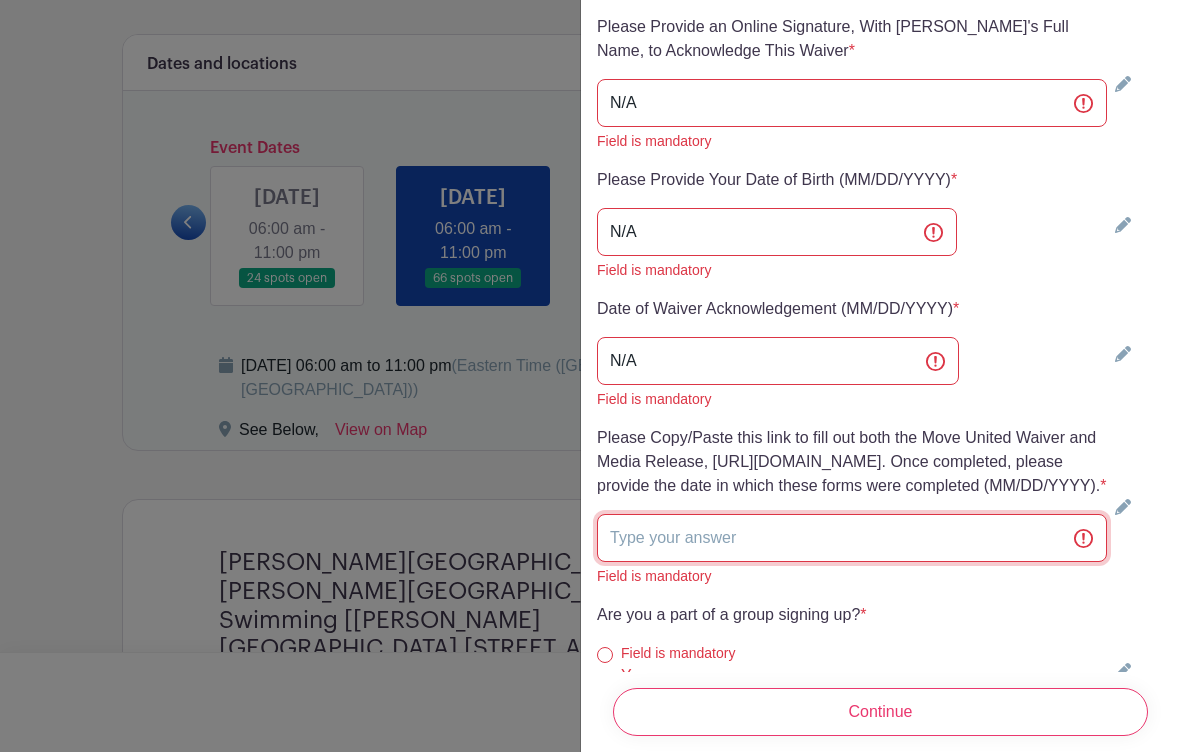 click at bounding box center (852, 538) 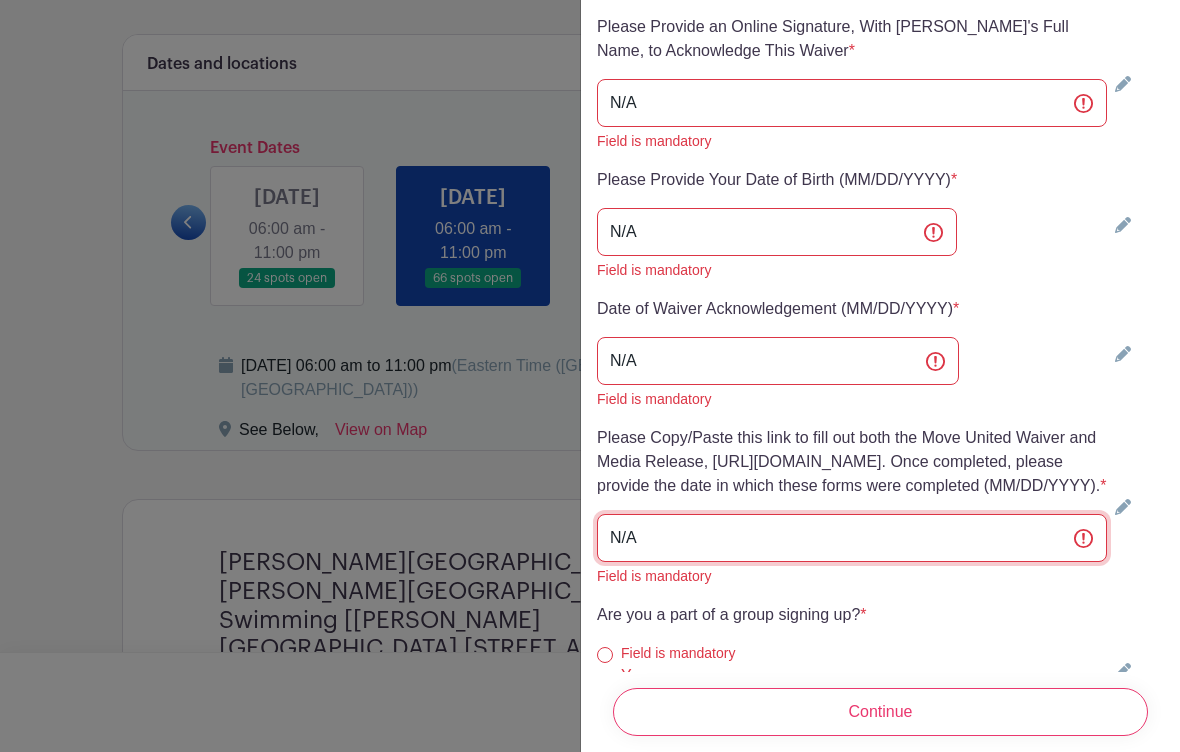 type on "N/A" 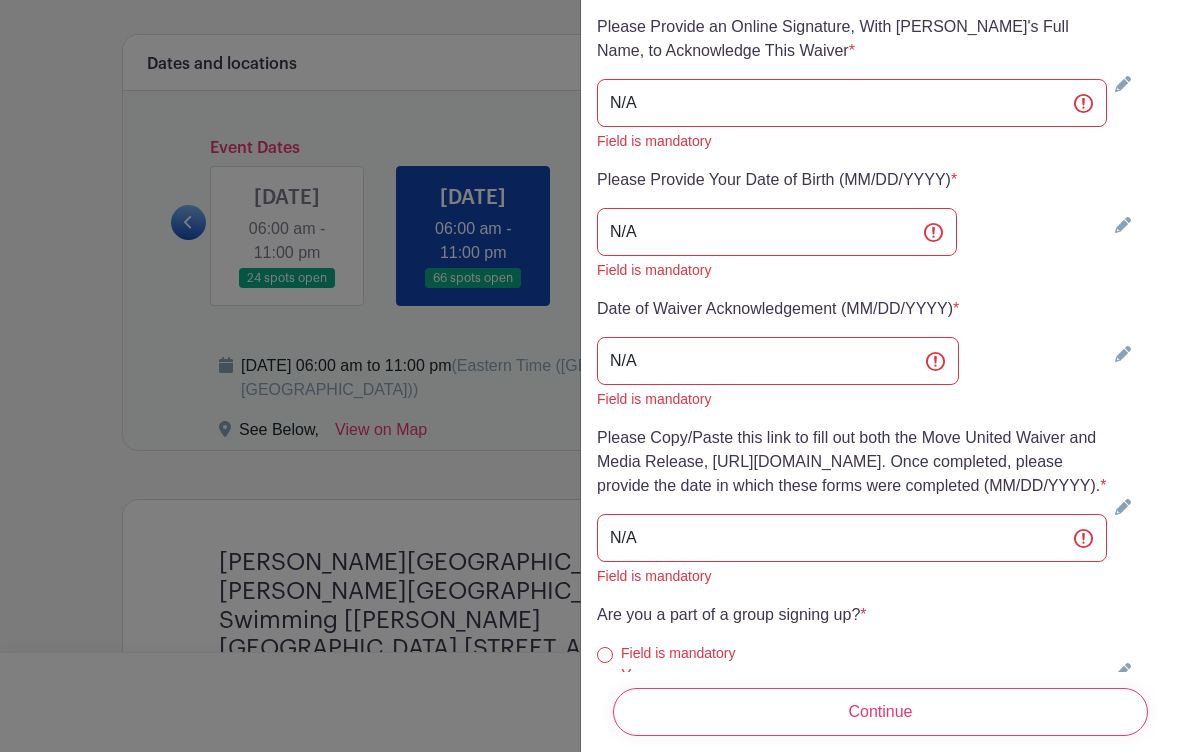 click on "Field is mandatory" at bounding box center (744, 702) 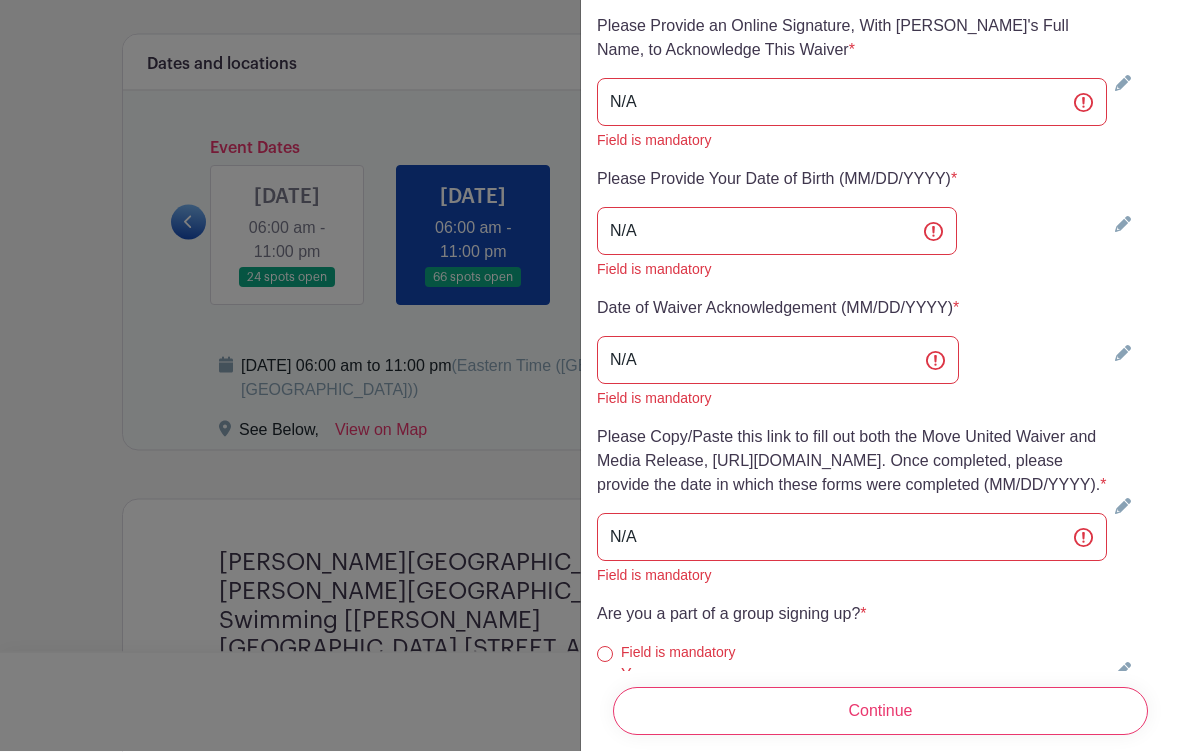 scroll, scrollTop: 1287, scrollLeft: 0, axis: vertical 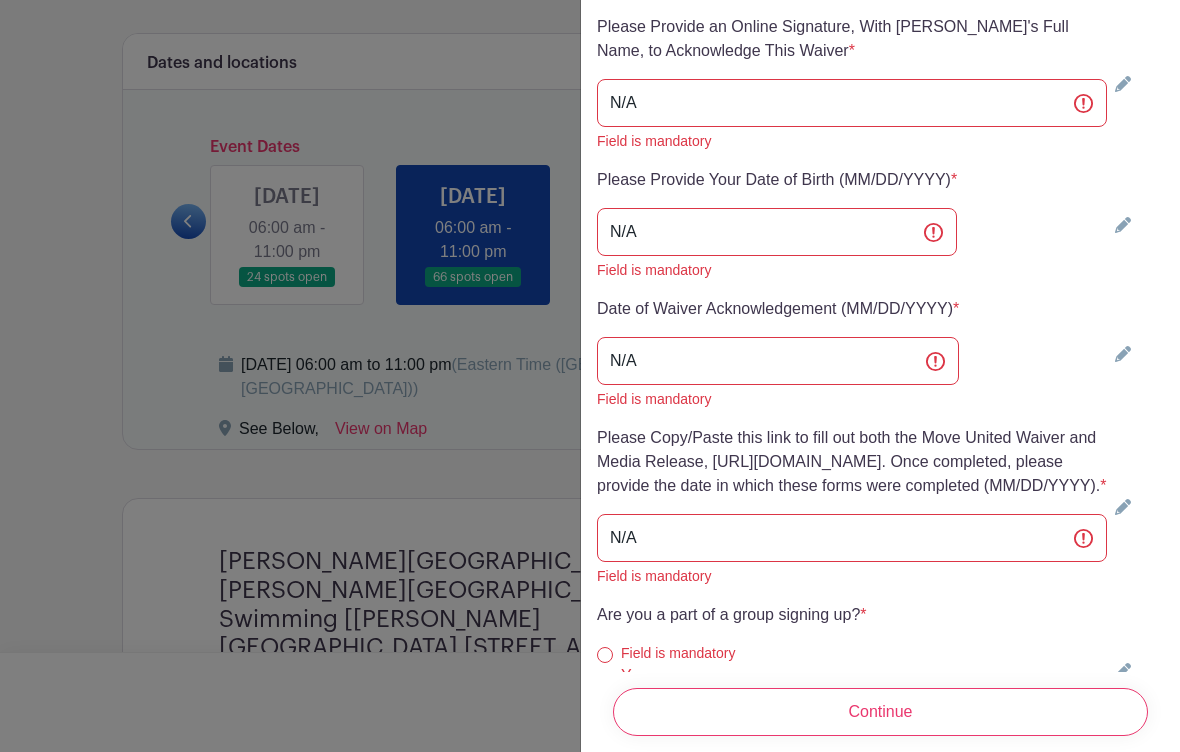 click on "No" at bounding box center [605, 704] 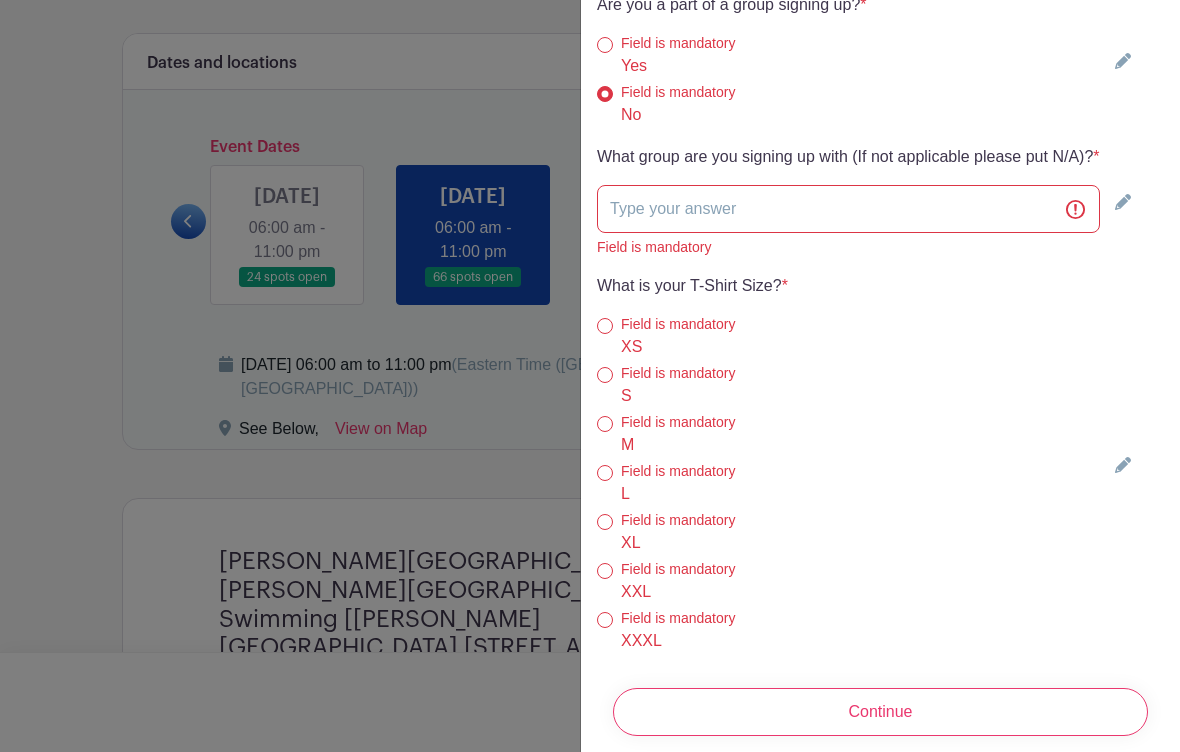 scroll, scrollTop: 6648, scrollLeft: 0, axis: vertical 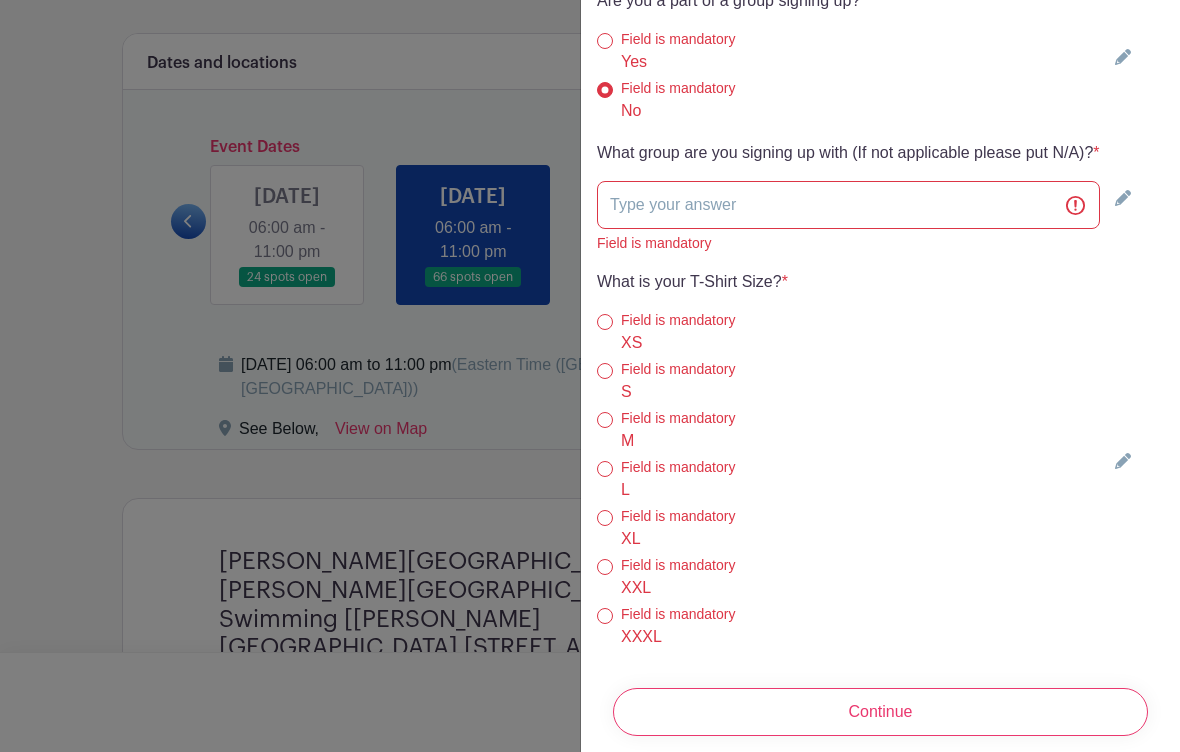 click on "XS" at bounding box center [605, 322] 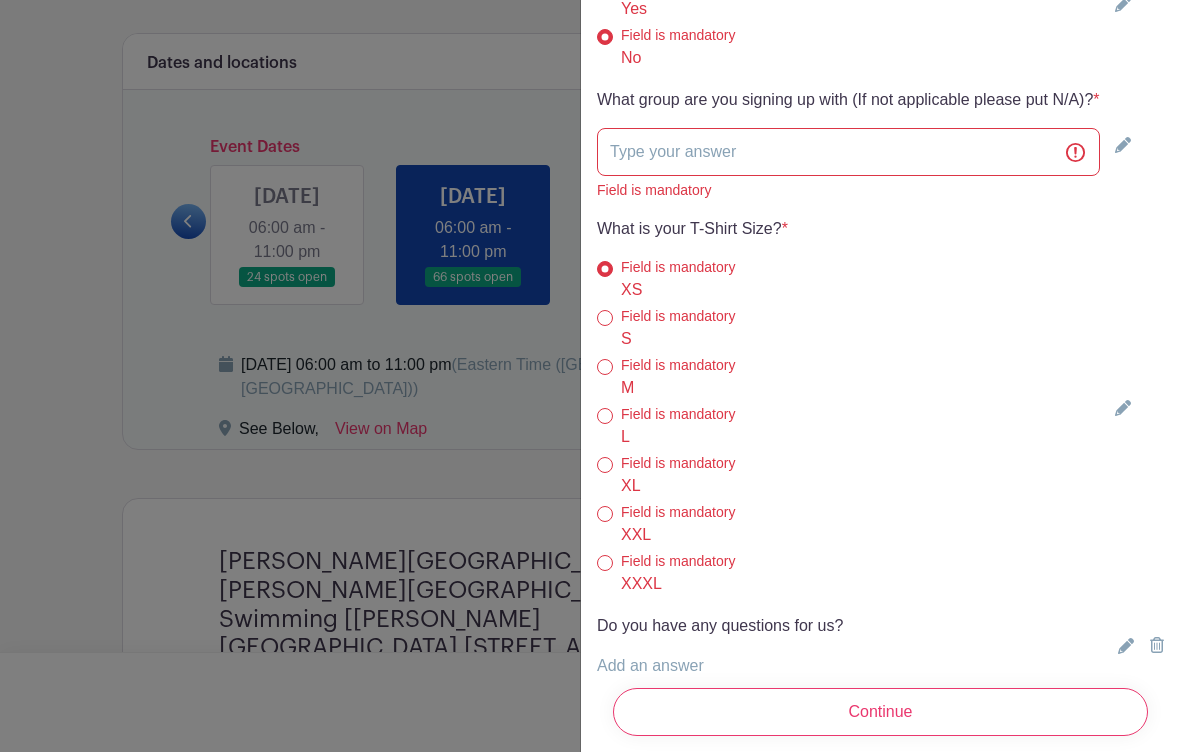 scroll, scrollTop: 6700, scrollLeft: 0, axis: vertical 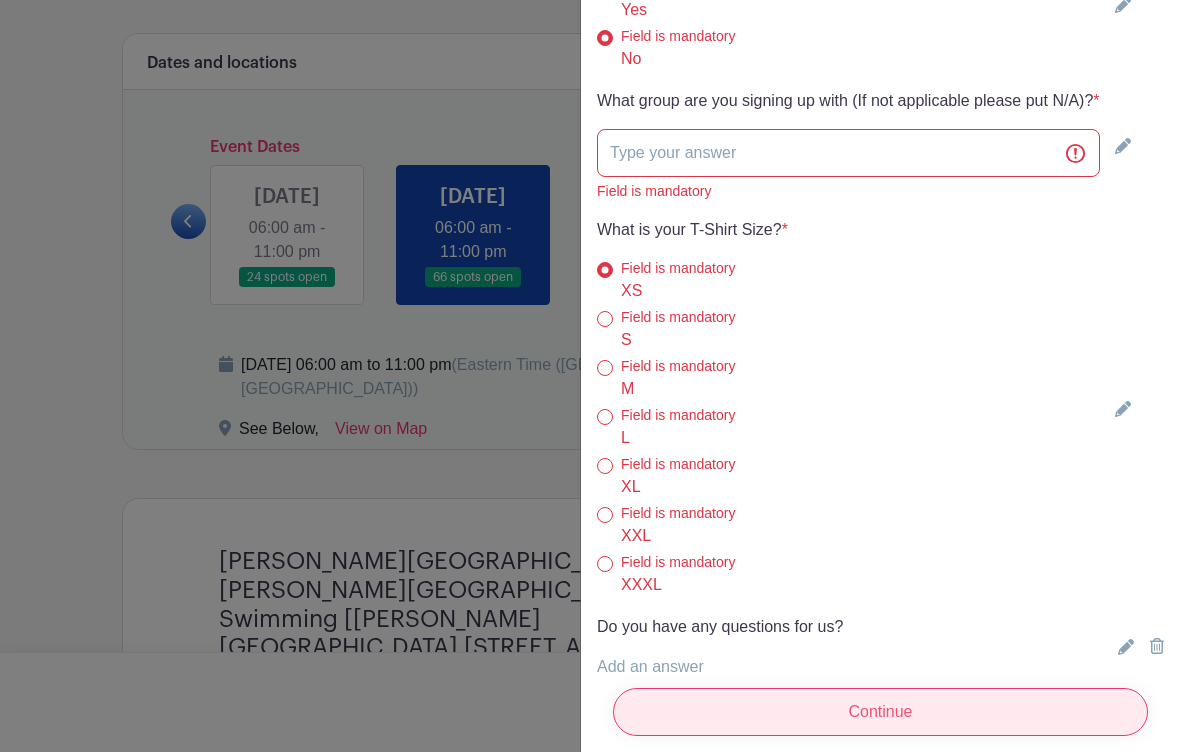 click on "Continue" at bounding box center (880, 712) 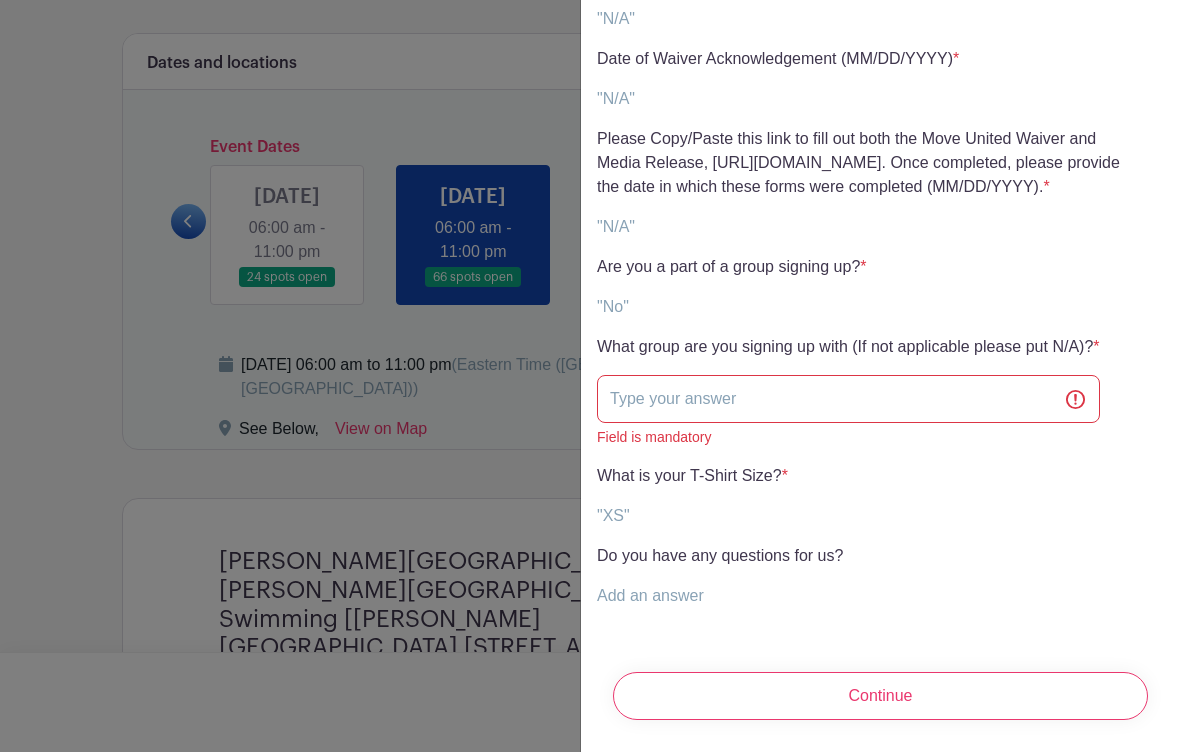 scroll, scrollTop: 5635, scrollLeft: 0, axis: vertical 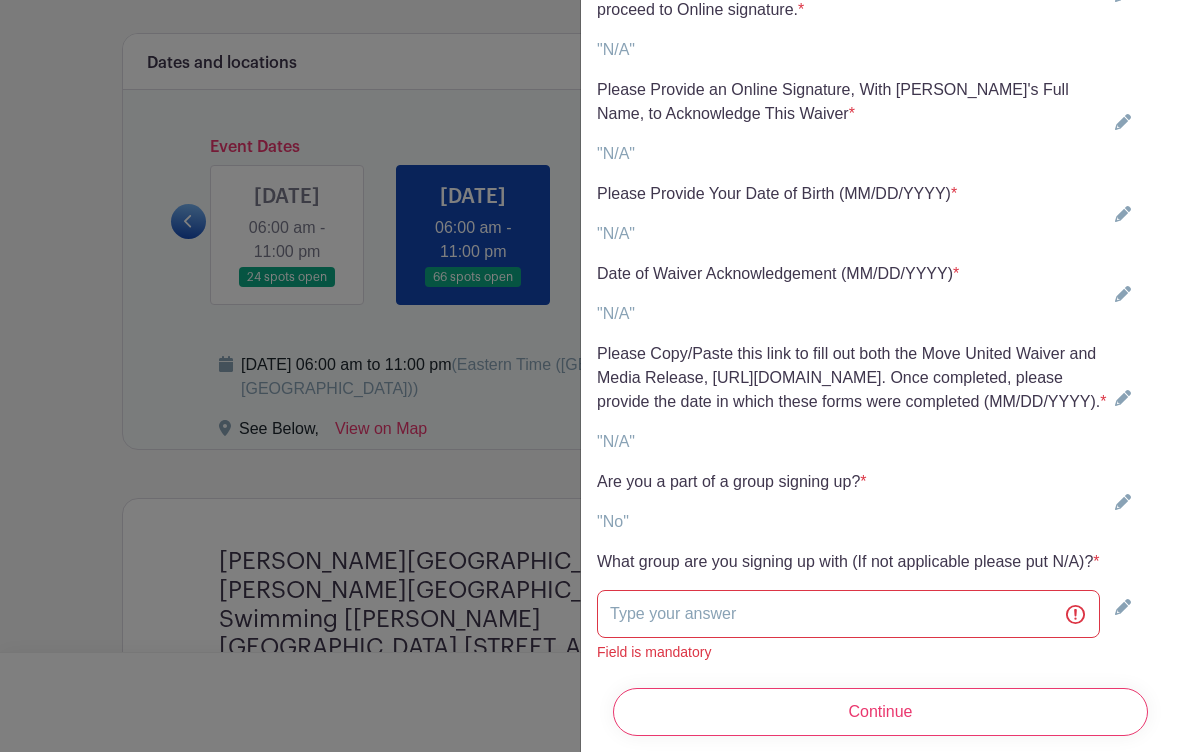 click on "What group are you signing up with (If not applicable please put N/A)?
*
Add an answer
Field is mandatory" at bounding box center (848, 606) 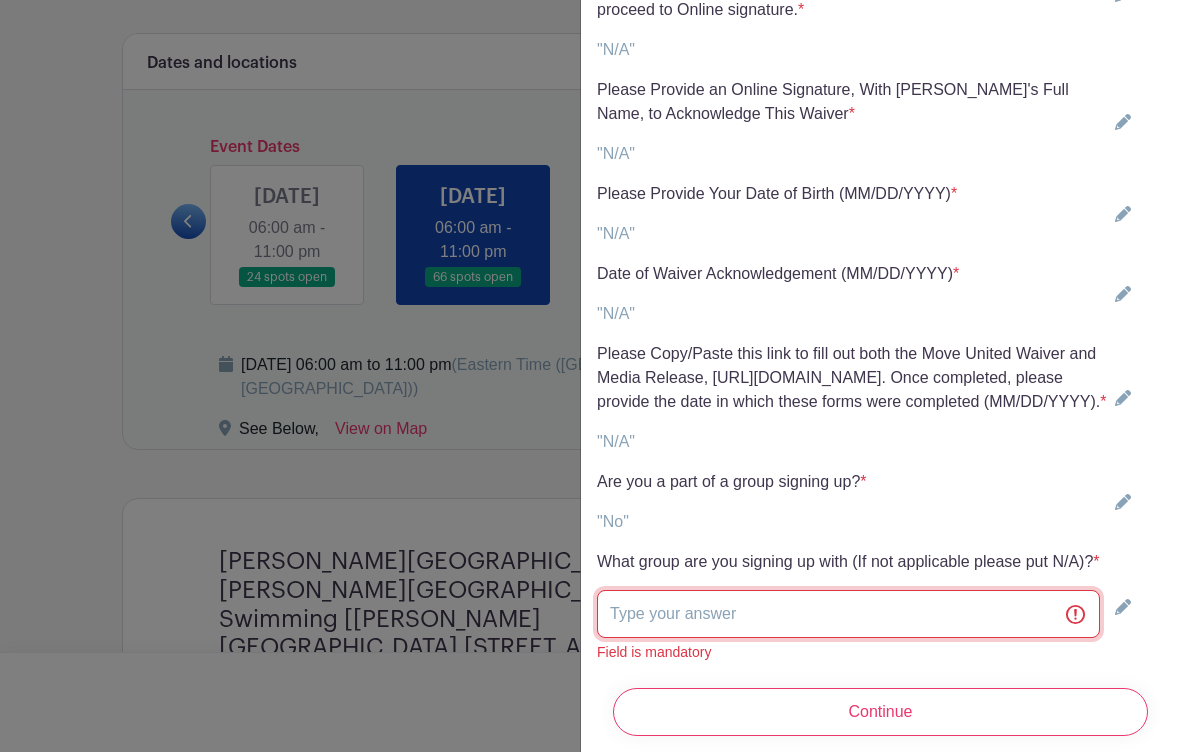 click at bounding box center (848, 614) 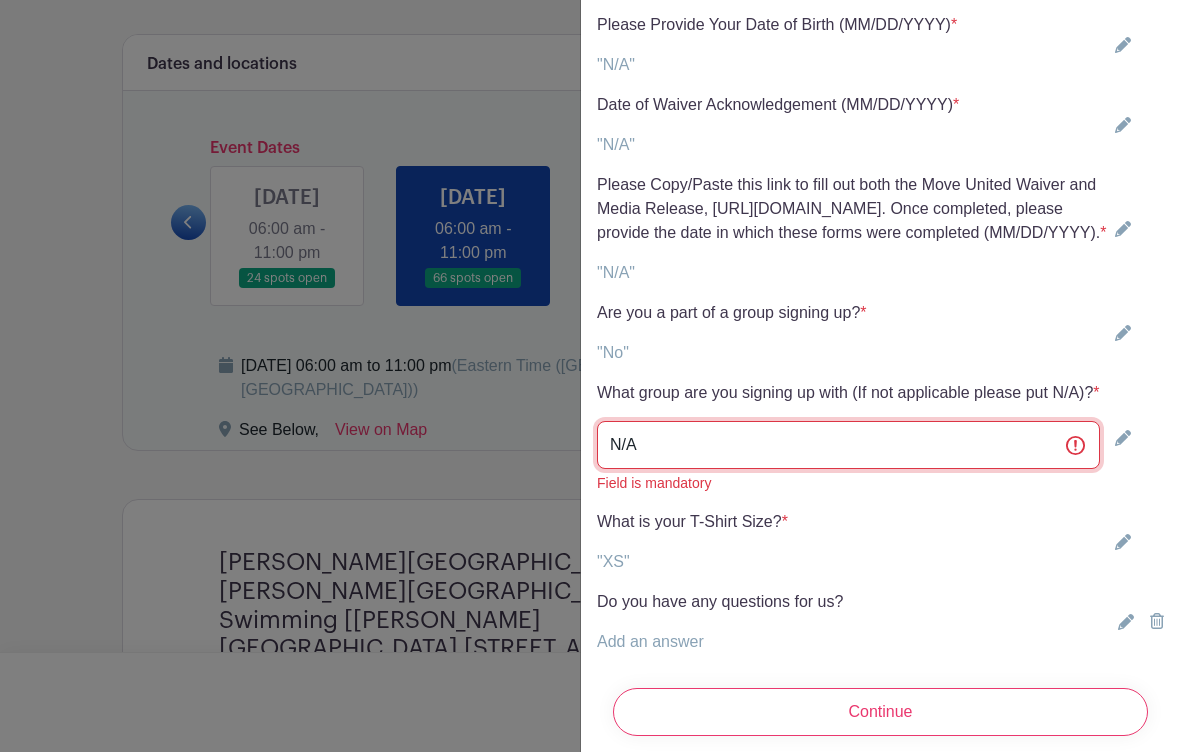 scroll, scrollTop: 5803, scrollLeft: 0, axis: vertical 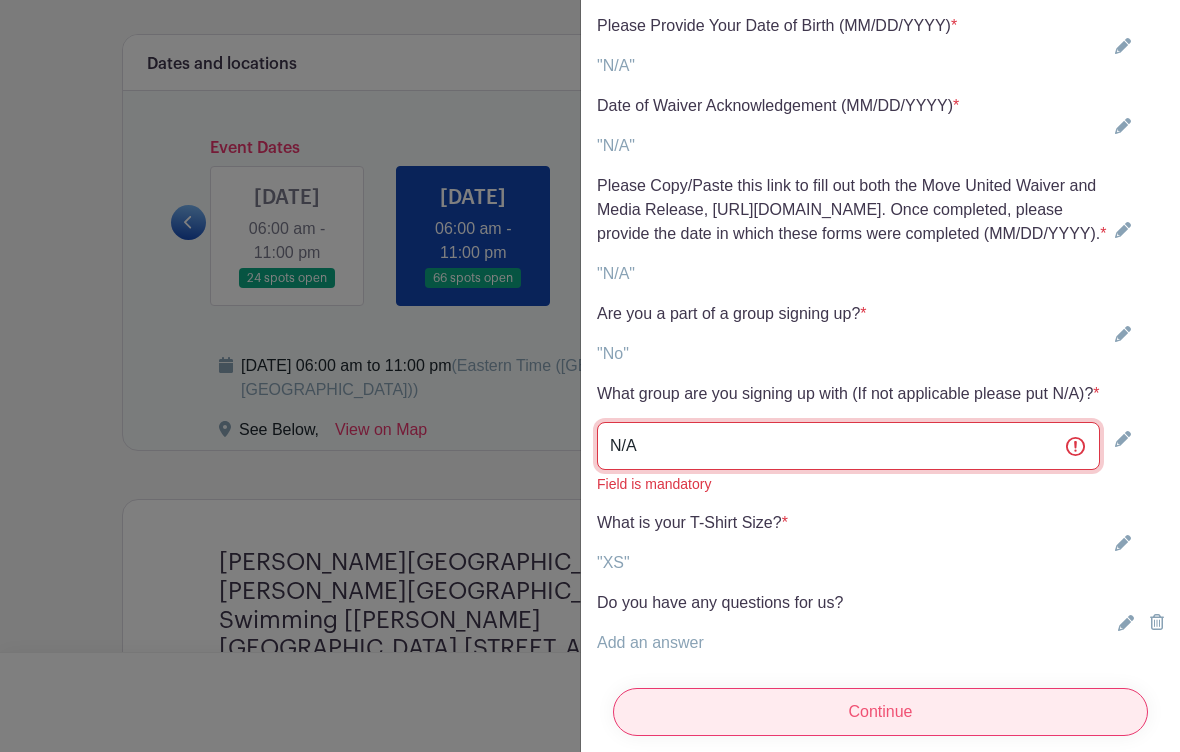 type on "N/A" 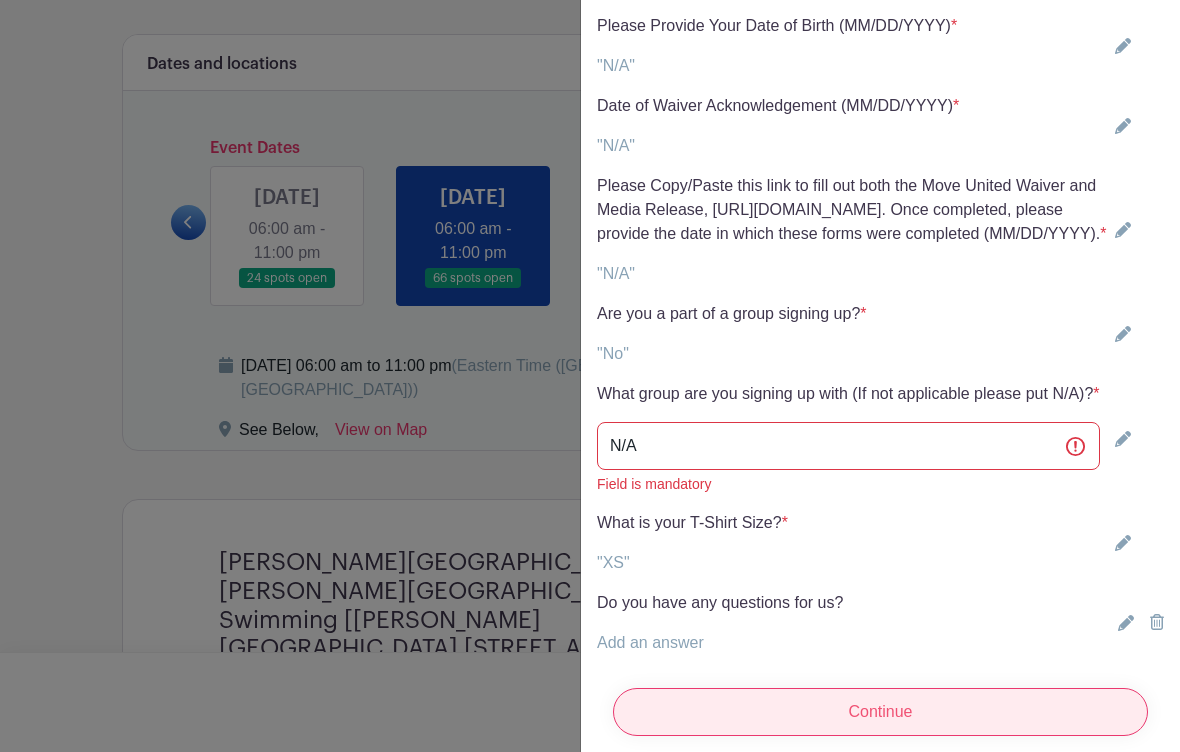 click on "Continue" at bounding box center (880, 712) 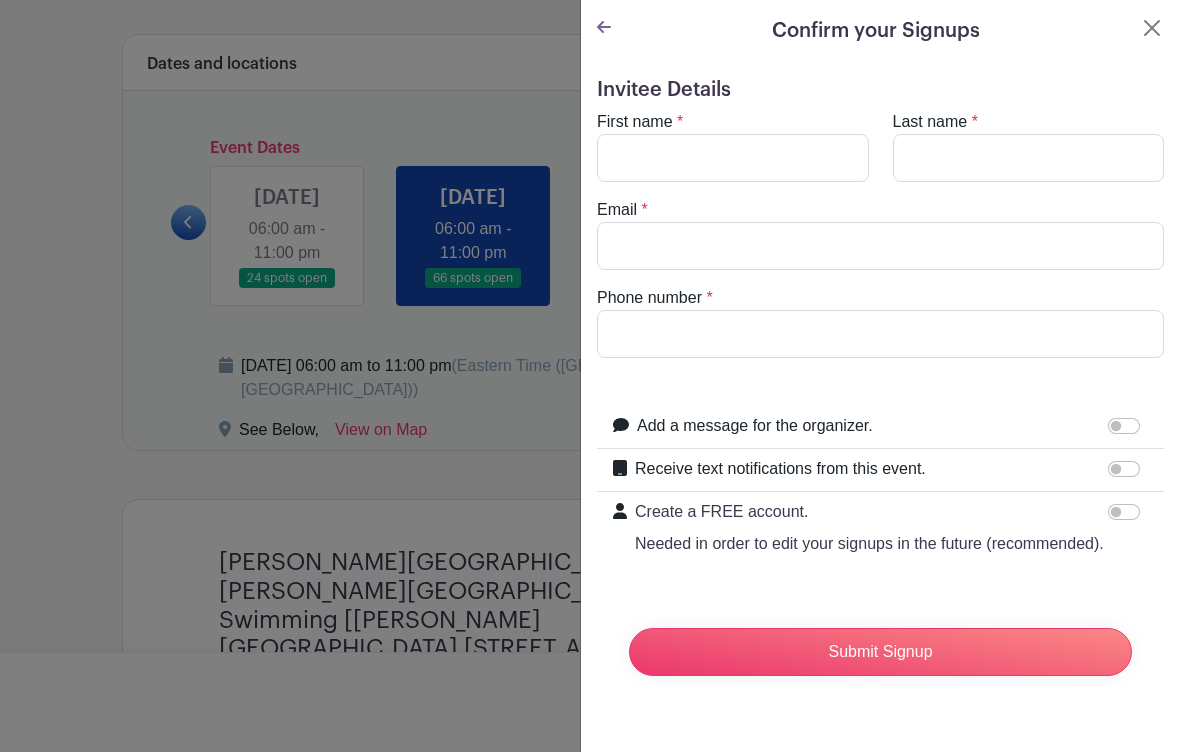scroll, scrollTop: 0, scrollLeft: 0, axis: both 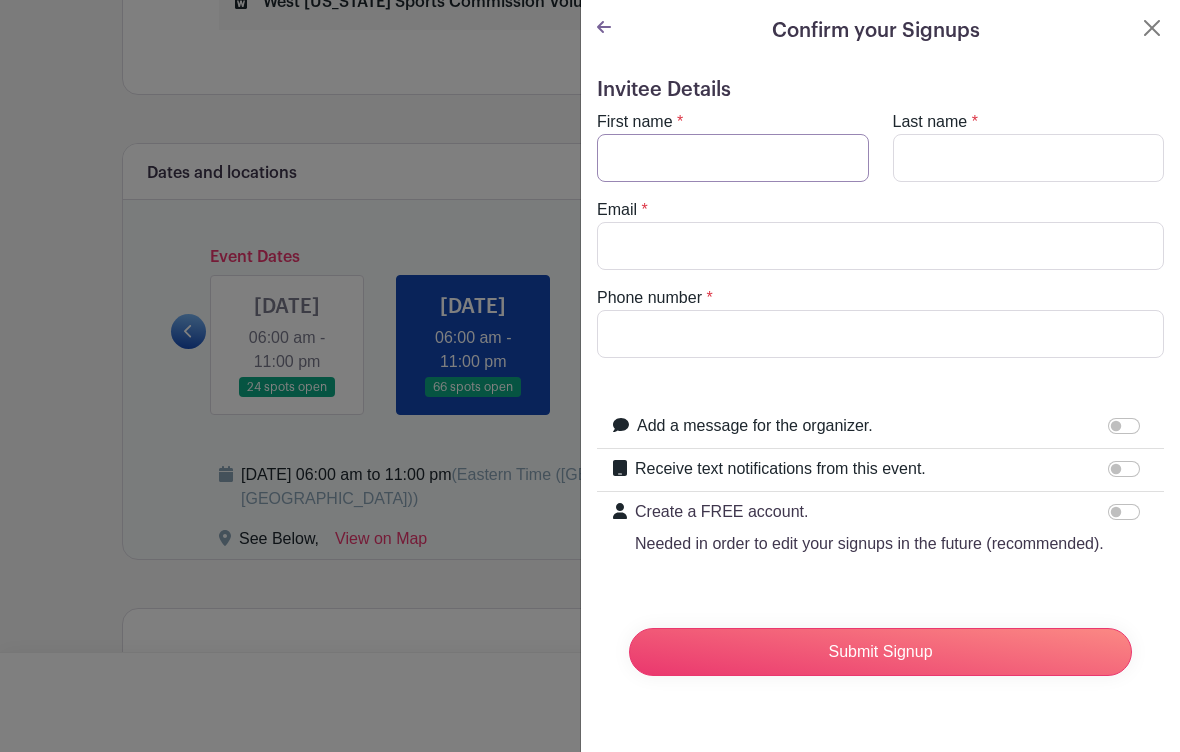 click on "First name" at bounding box center (733, 158) 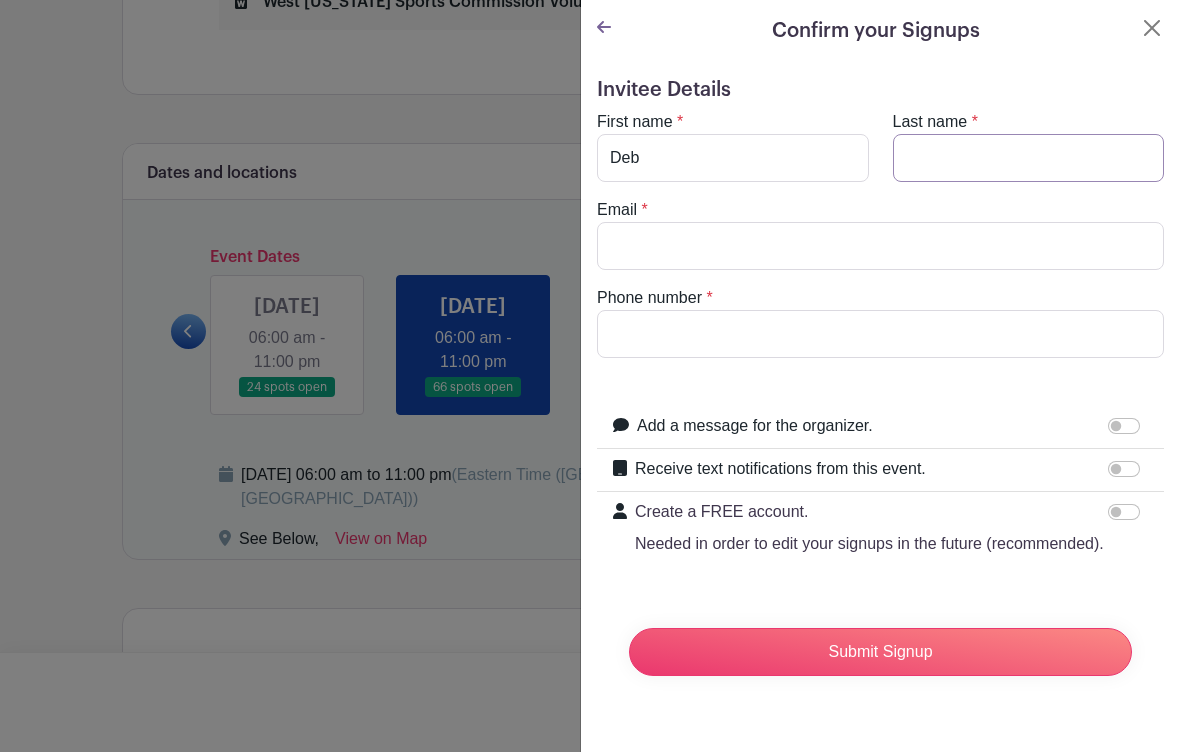 type on "[PERSON_NAME]" 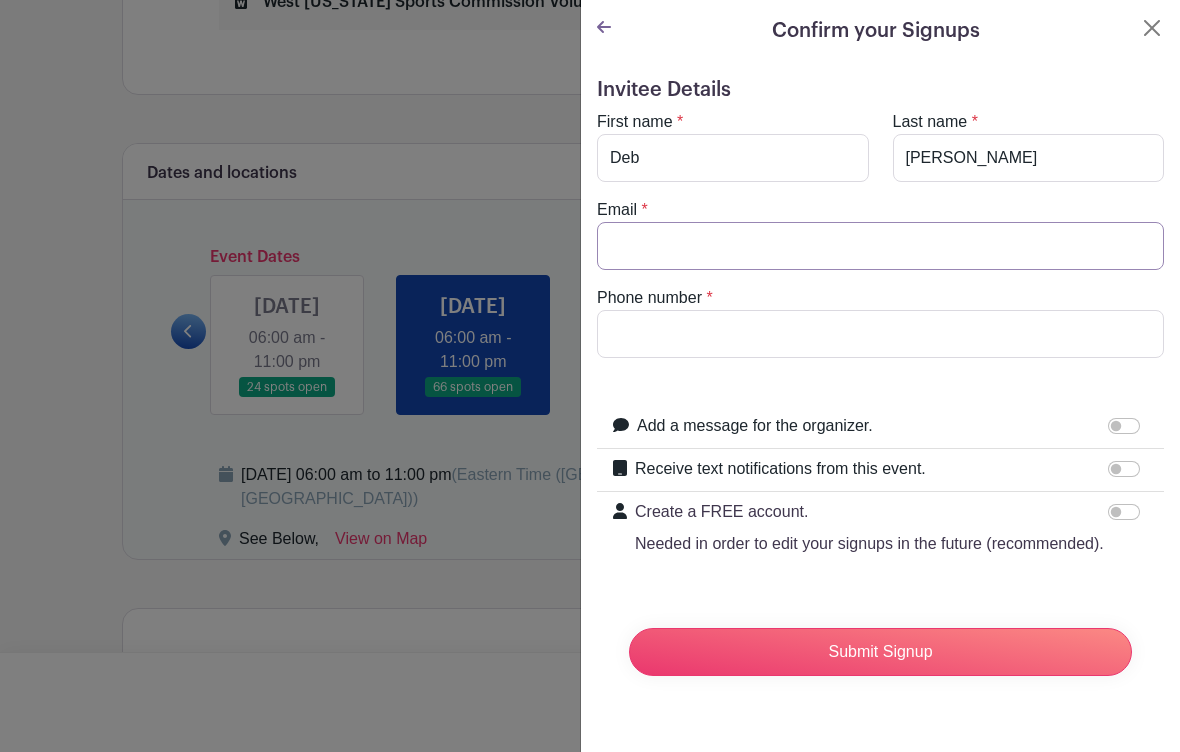 type on "[EMAIL_ADDRESS][DOMAIN_NAME]" 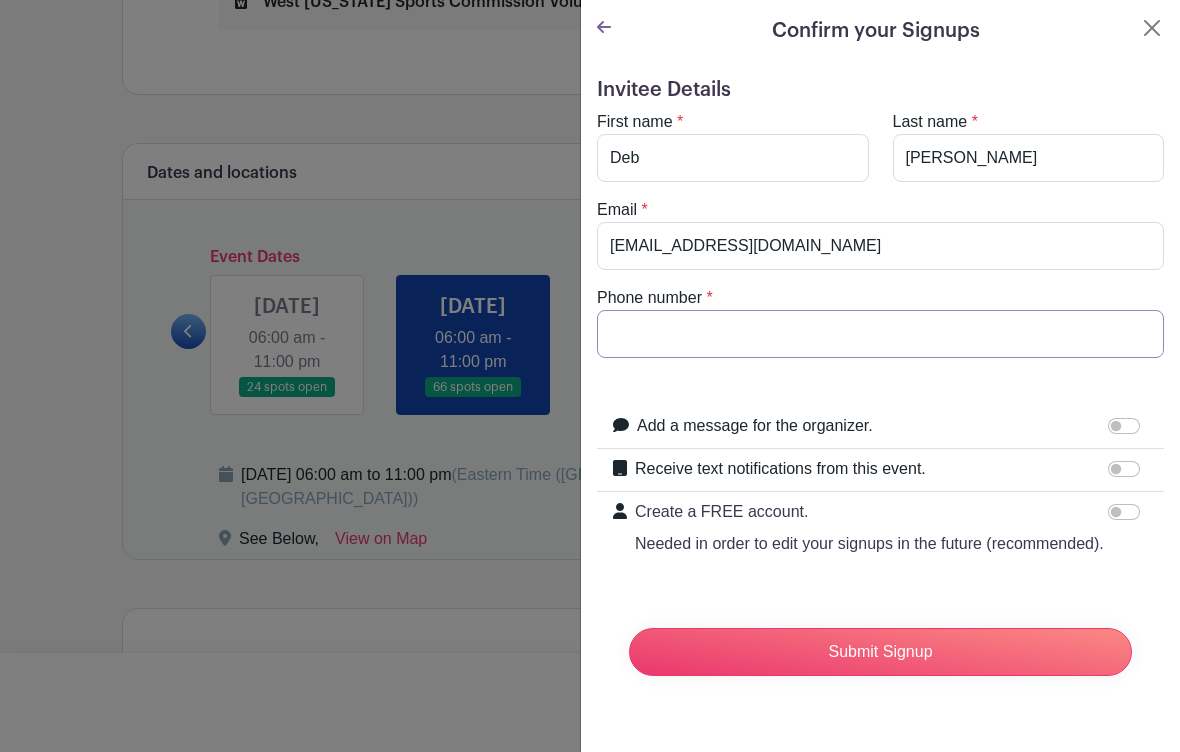 type on "6164373082" 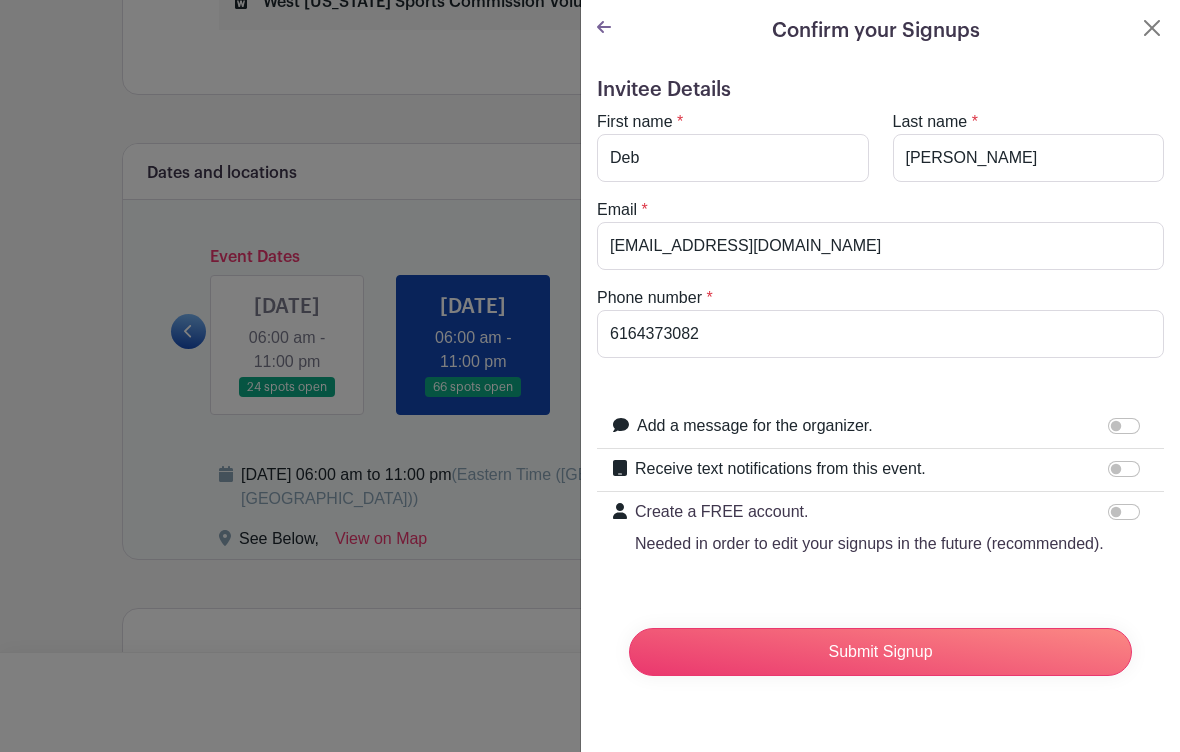 click on "Receive text notifications from this event." at bounding box center (1124, 469) 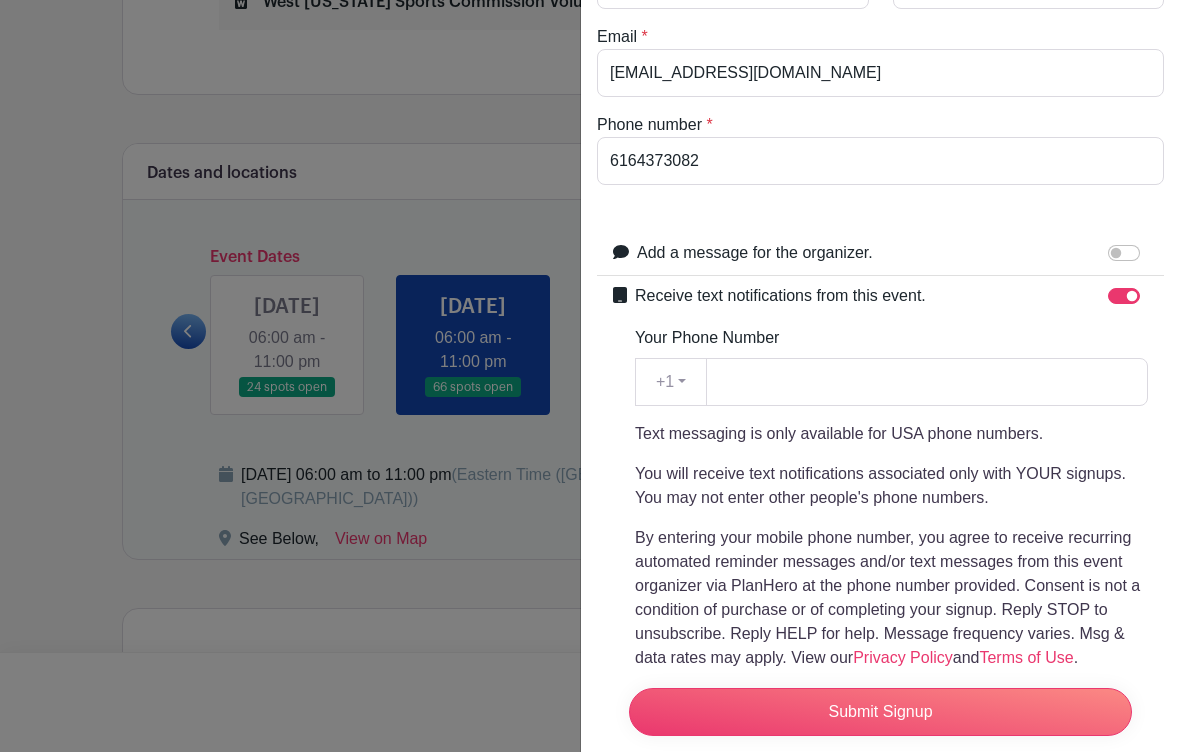 scroll, scrollTop: 174, scrollLeft: 0, axis: vertical 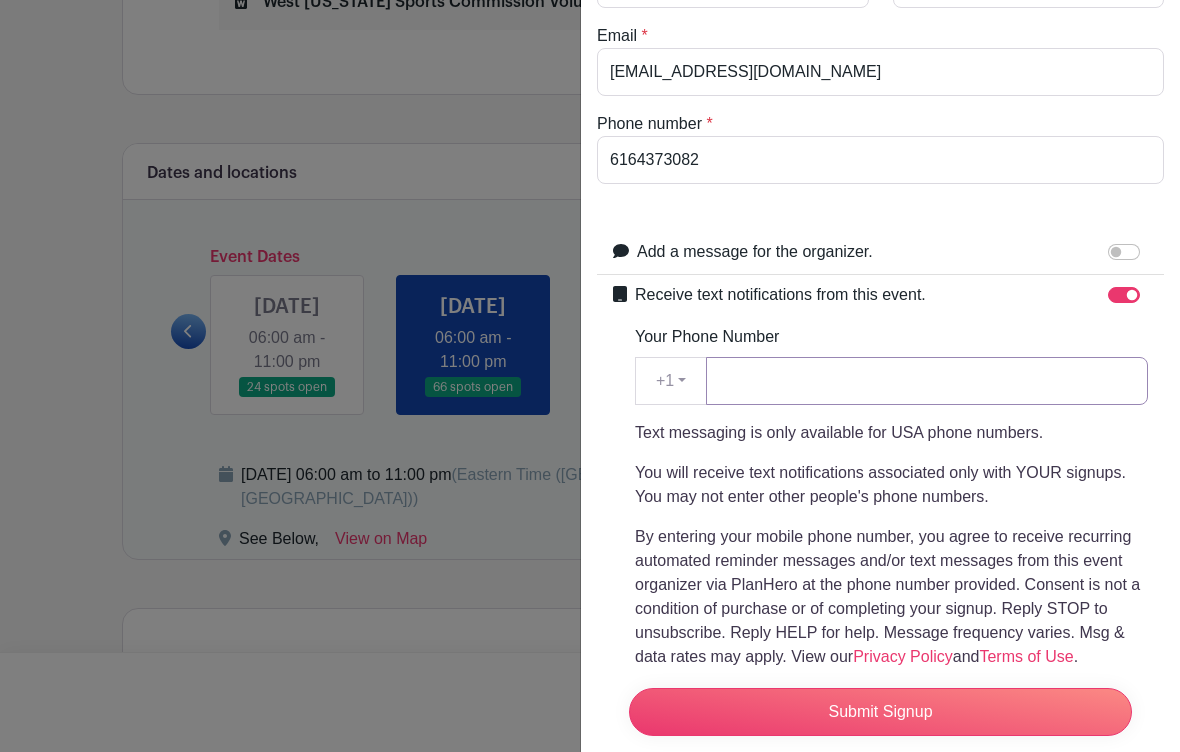 click on "Your Phone Number" at bounding box center (927, 381) 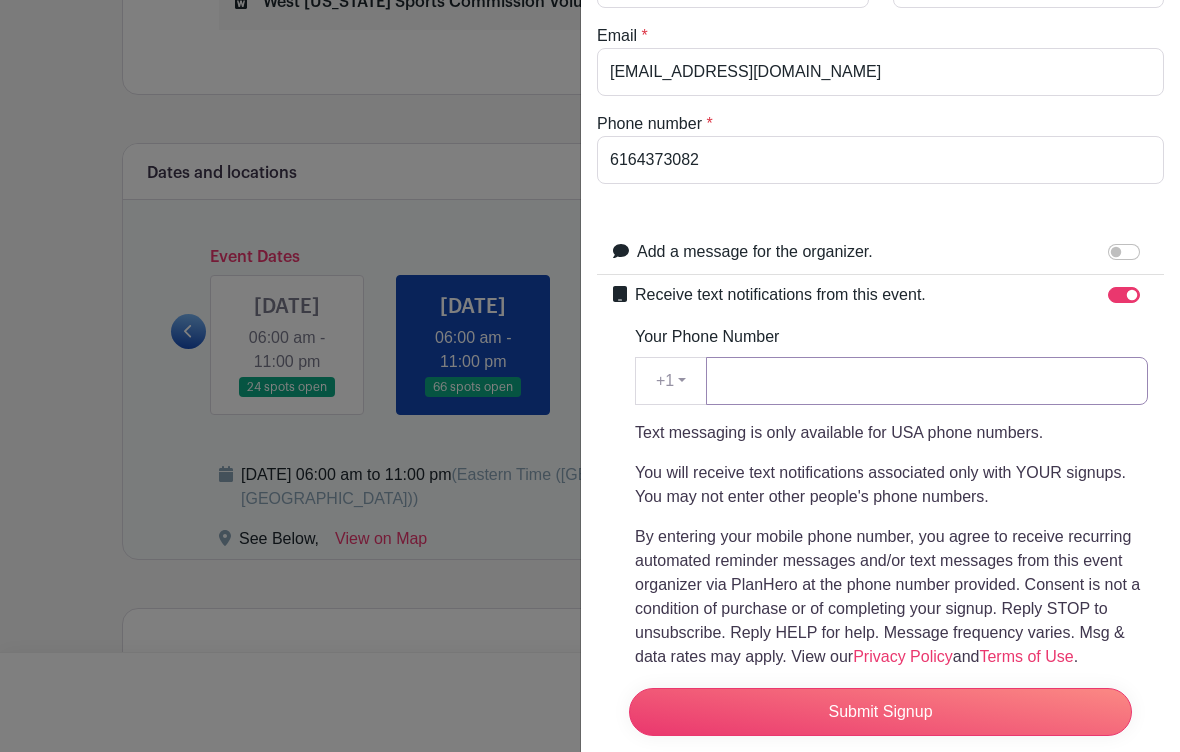 type on "6164373082" 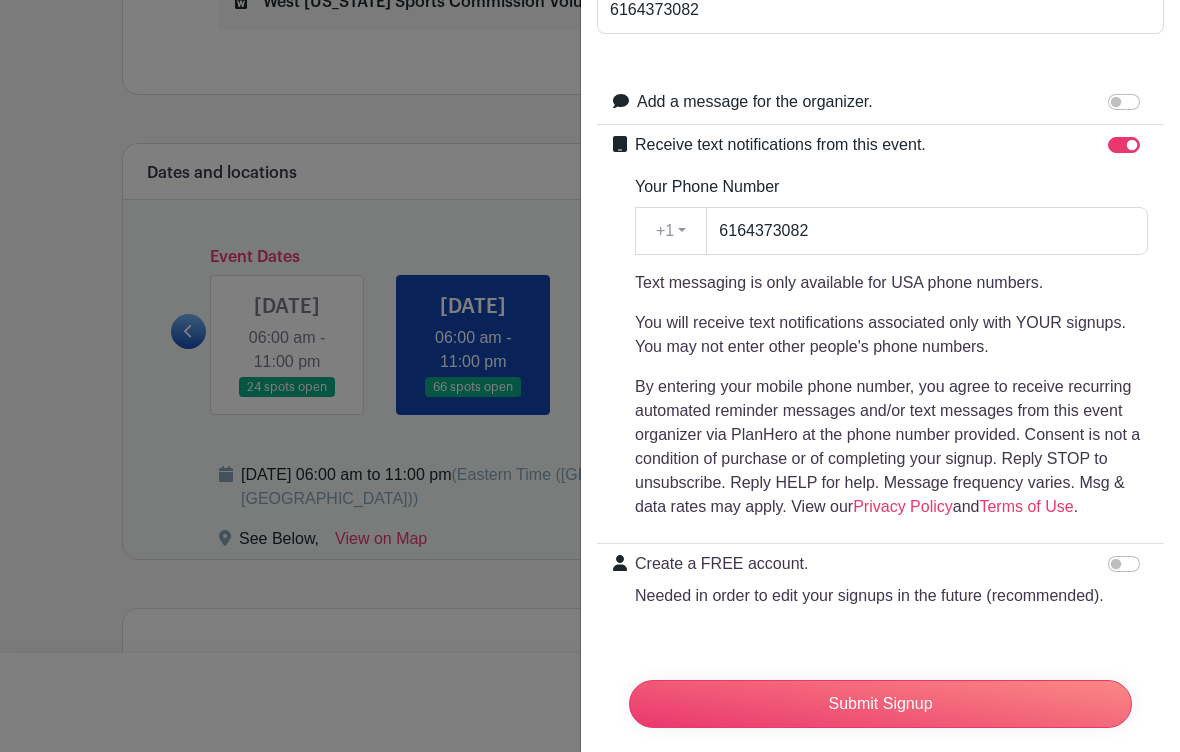scroll, scrollTop: 323, scrollLeft: 0, axis: vertical 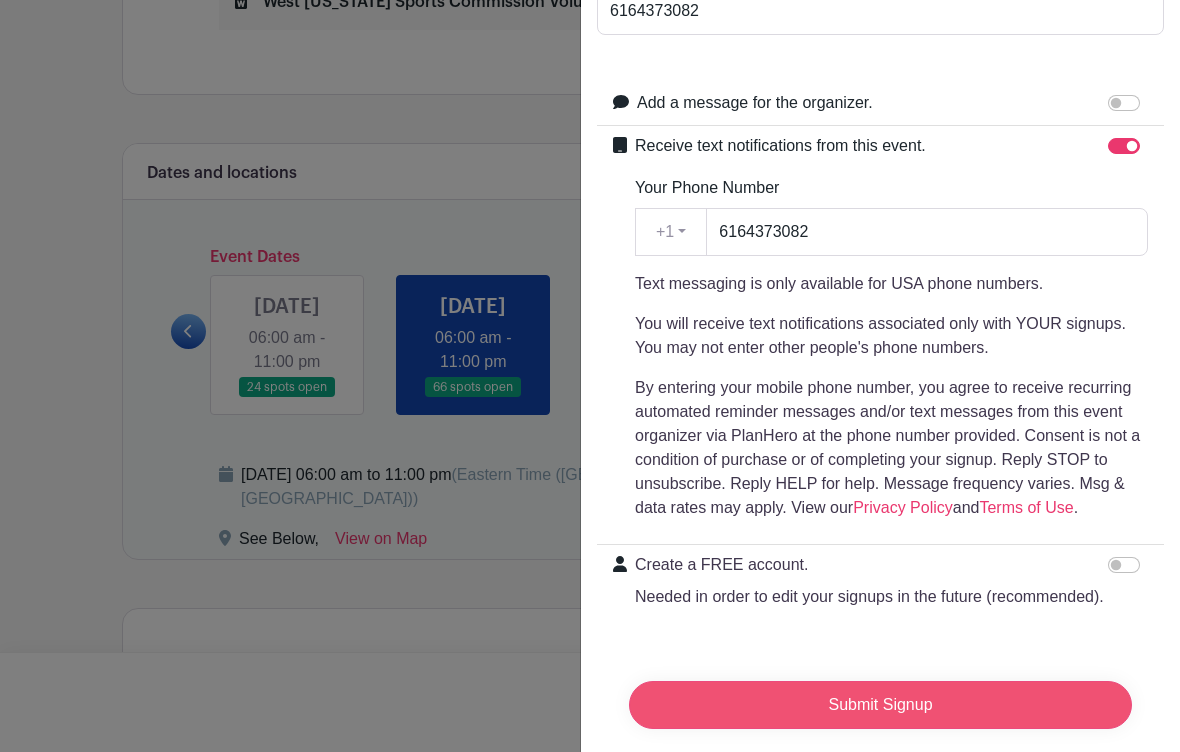 click on "Submit Signup" at bounding box center [880, 705] 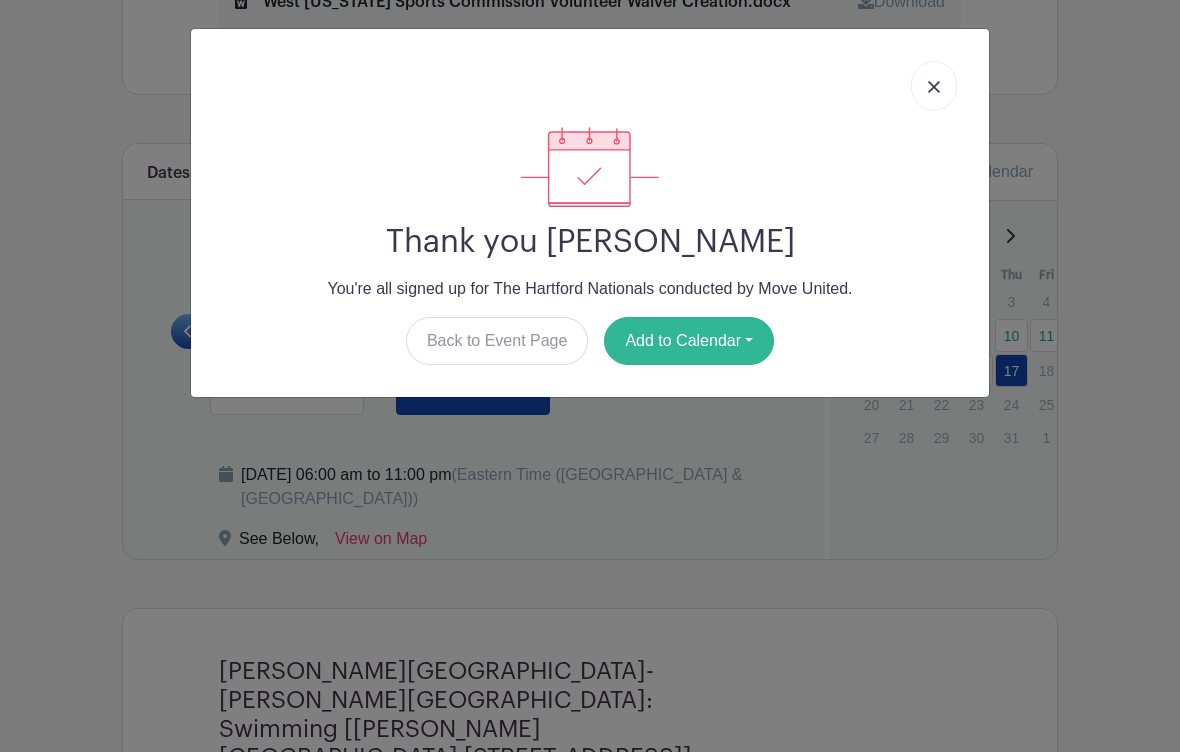 click on "Add to Calendar" at bounding box center (689, 341) 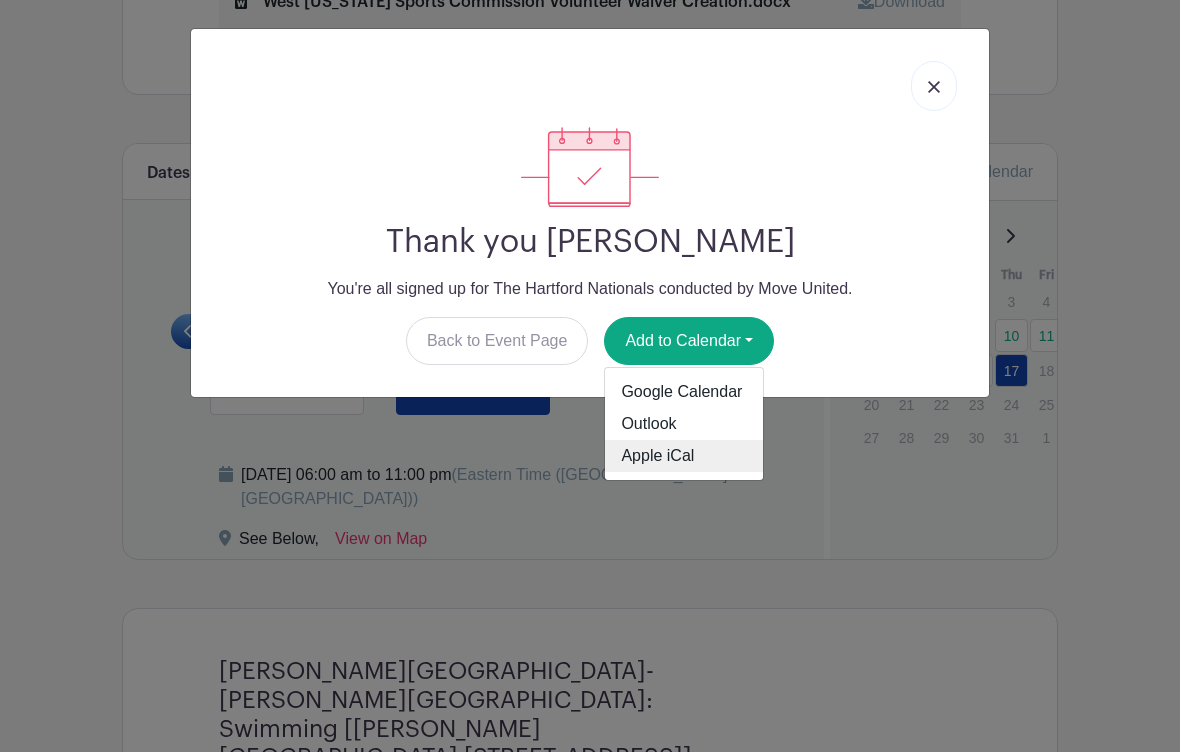 click on "Apple iCal" at bounding box center (684, 456) 